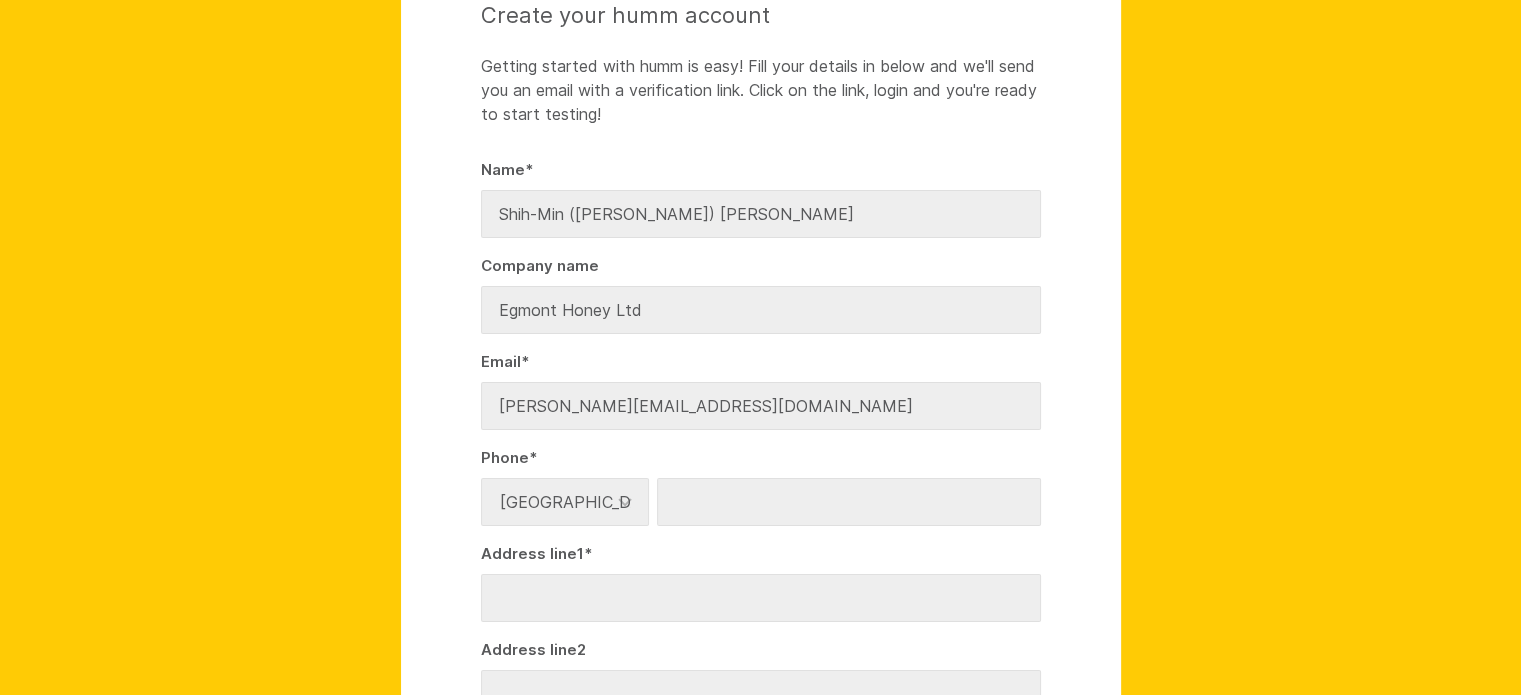 click on "Create your humm account
Getting started with humm is easy! Fill your details in below and we'll send you an email with a verification link. Click on the link, login and you're ready to start testing!
Name *
[PERSON_NAME] ([PERSON_NAME]) [PERSON_NAME]
Company name
Egmont Honey Ltd
Email *
[PERSON_NAME][EMAIL_ADDRESS][DOMAIN_NAME]
Phone *
Country *
[GEOGRAPHIC_DATA] ------------------- [GEOGRAPHIC_DATA] [GEOGRAPHIC_DATA] [GEOGRAPHIC_DATA] [GEOGRAPHIC_DATA] [US_STATE] [GEOGRAPHIC_DATA] [GEOGRAPHIC_DATA] [GEOGRAPHIC_DATA]" at bounding box center [760, 666] 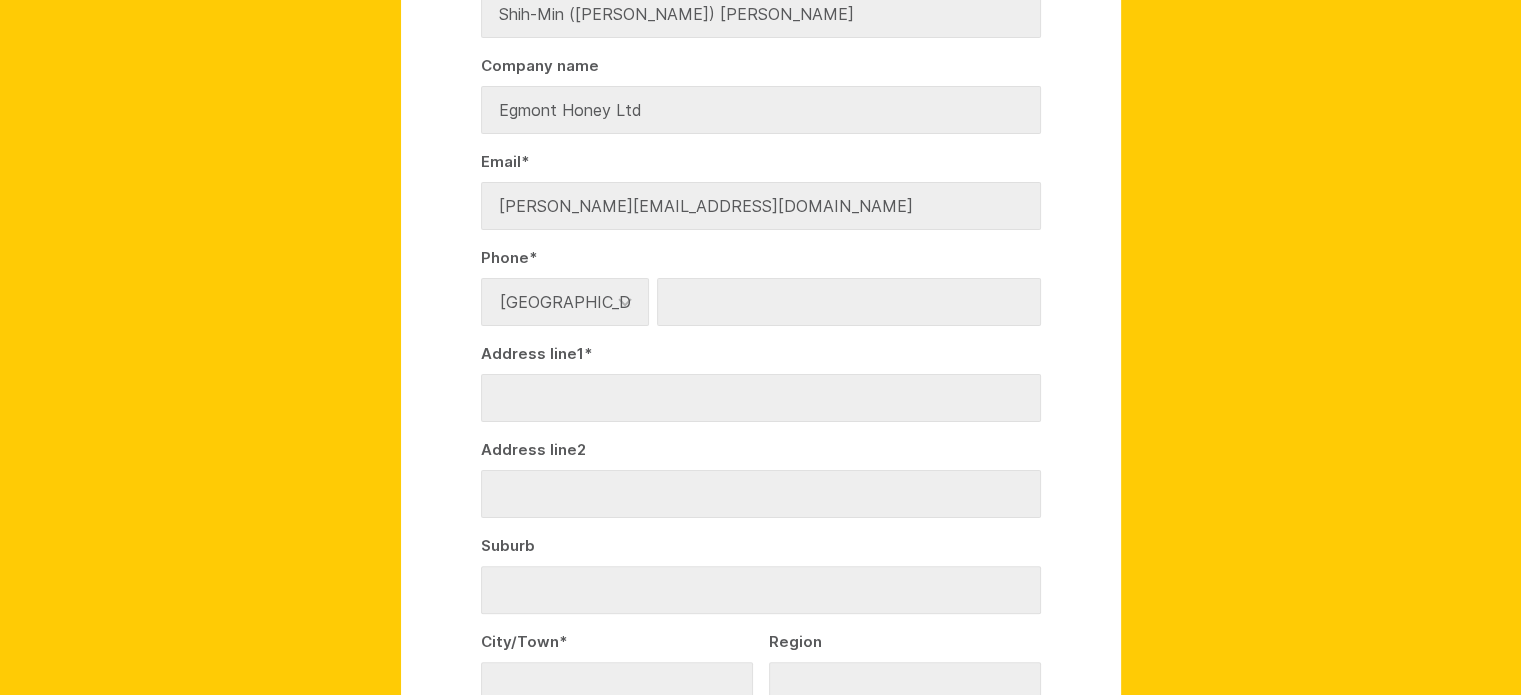 scroll, scrollTop: 500, scrollLeft: 0, axis: vertical 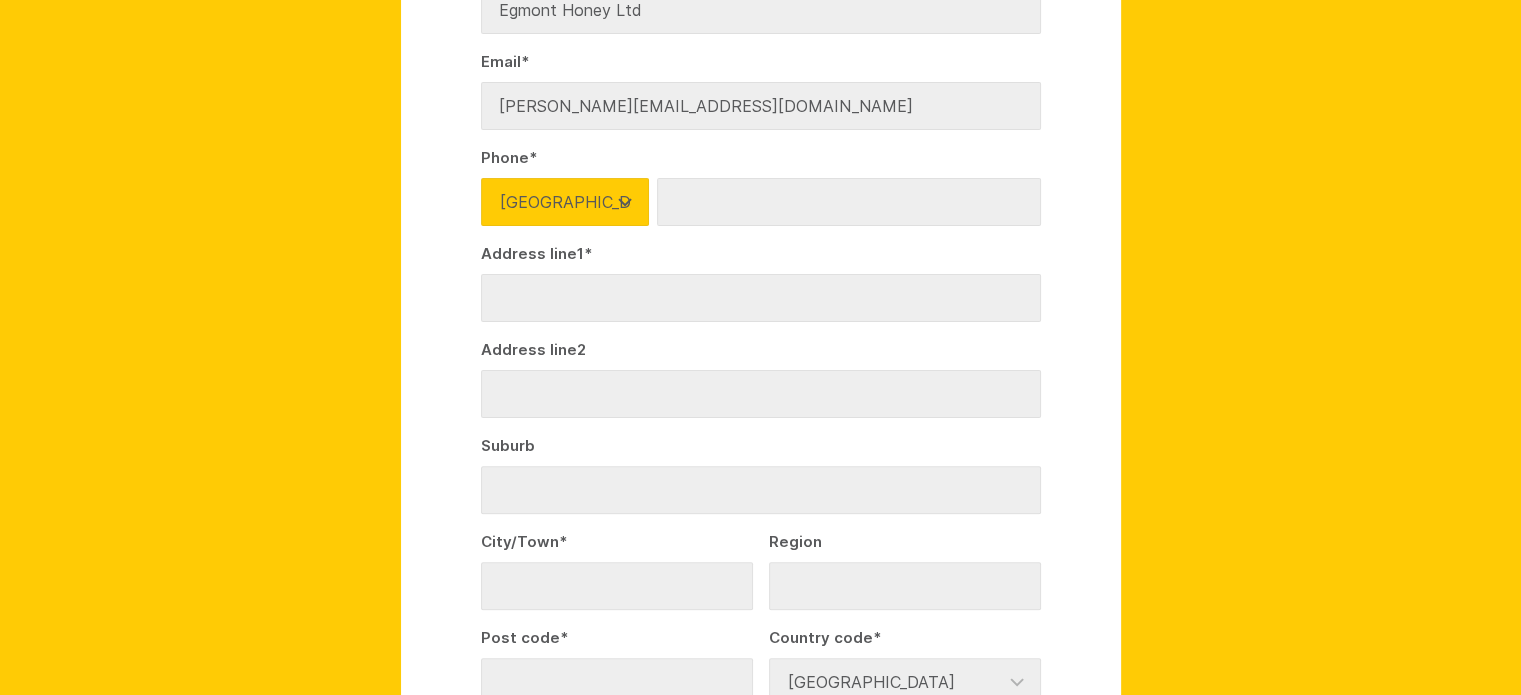 click on "New Zealand ------------------- Afghanistan Åland Islands Albania Algeria American Samoa Andorra Angola Anguilla Antarctica Antigua & Barbuda Argentina Armenia Aruba Australia Austria Azerbaijan Bahamas Bahrain Bangladesh Barbados Belarus Belgium Belize Benin Bermuda Bhutan Bolivia Bosnia & Herzegovina Botswana Bouvet Island Brazil British Indian Ocean Territory British Virgin Islands Brunei Bulgaria Burkina Faso Burundi Cambodia Cameroon Canada Cape Verde Caribbean Netherlands Cayman Islands Central African Republic Chad Chile China Christmas Island Cocos (Keeling) Islands Colombia Comoros Congo - Brazzaville Congo - Kinshasa Cook Islands Costa Rica Côte d’Ivoire Croatia Cuba Curaçao Cyprus Czechia Denmark Djibouti Dominica Dominican Republic Ecuador Egypt El Salvador Equatorial Guinea Eritrea Estonia Eswatini Ethiopia Falkland Islands Faroe Islands Fiji Finland France French Guiana French Polynesia French Southern Territories Gabon Gambia Georgia Germany Ghana Gibraltar Greece Greenland" at bounding box center (565, 202) 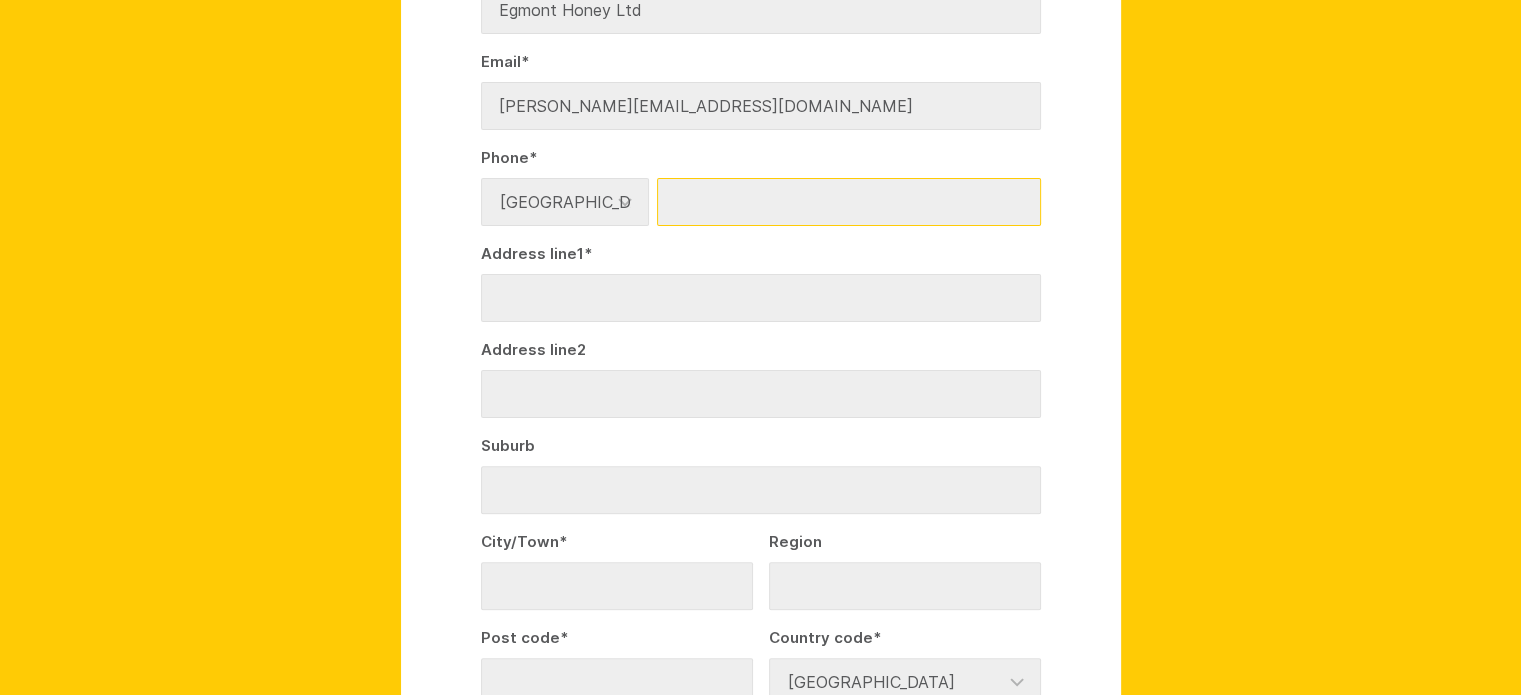 click on "Number *" at bounding box center (849, 202) 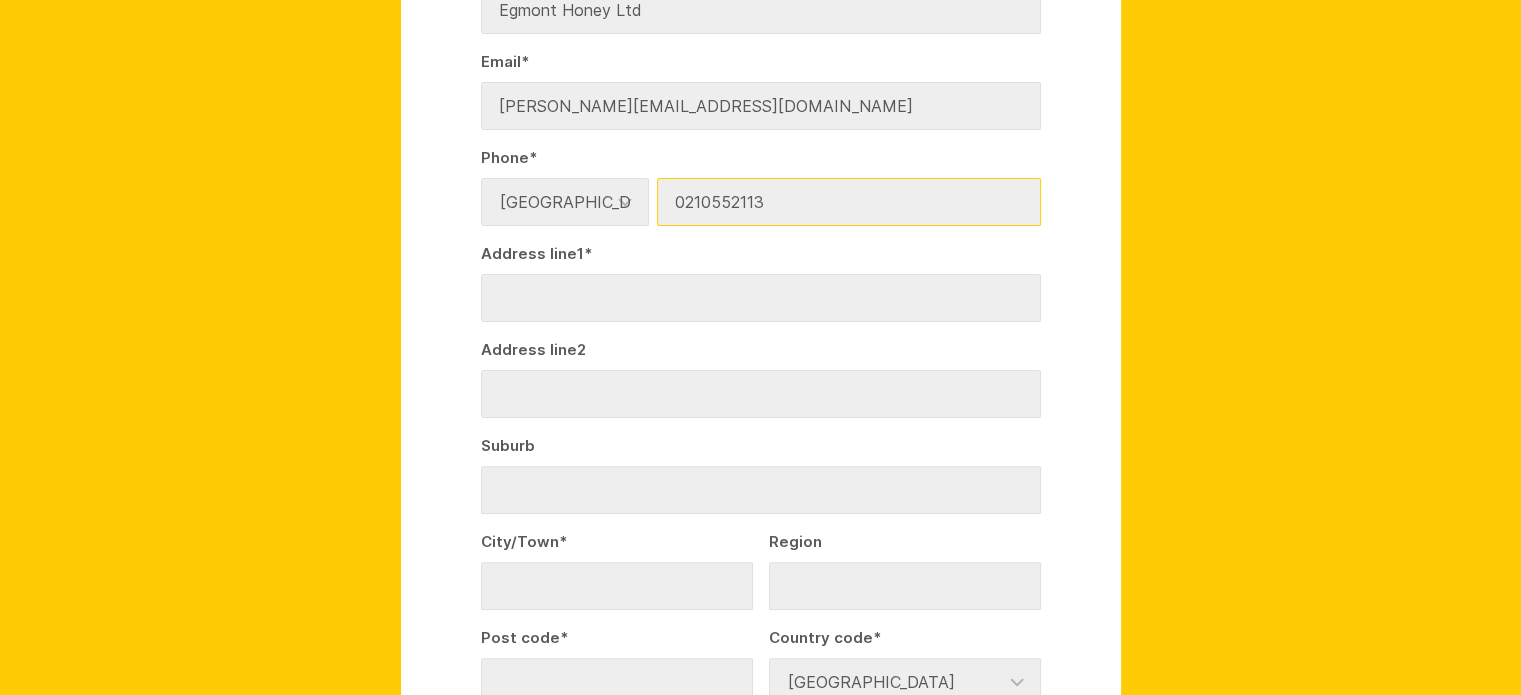 type on "0210552113" 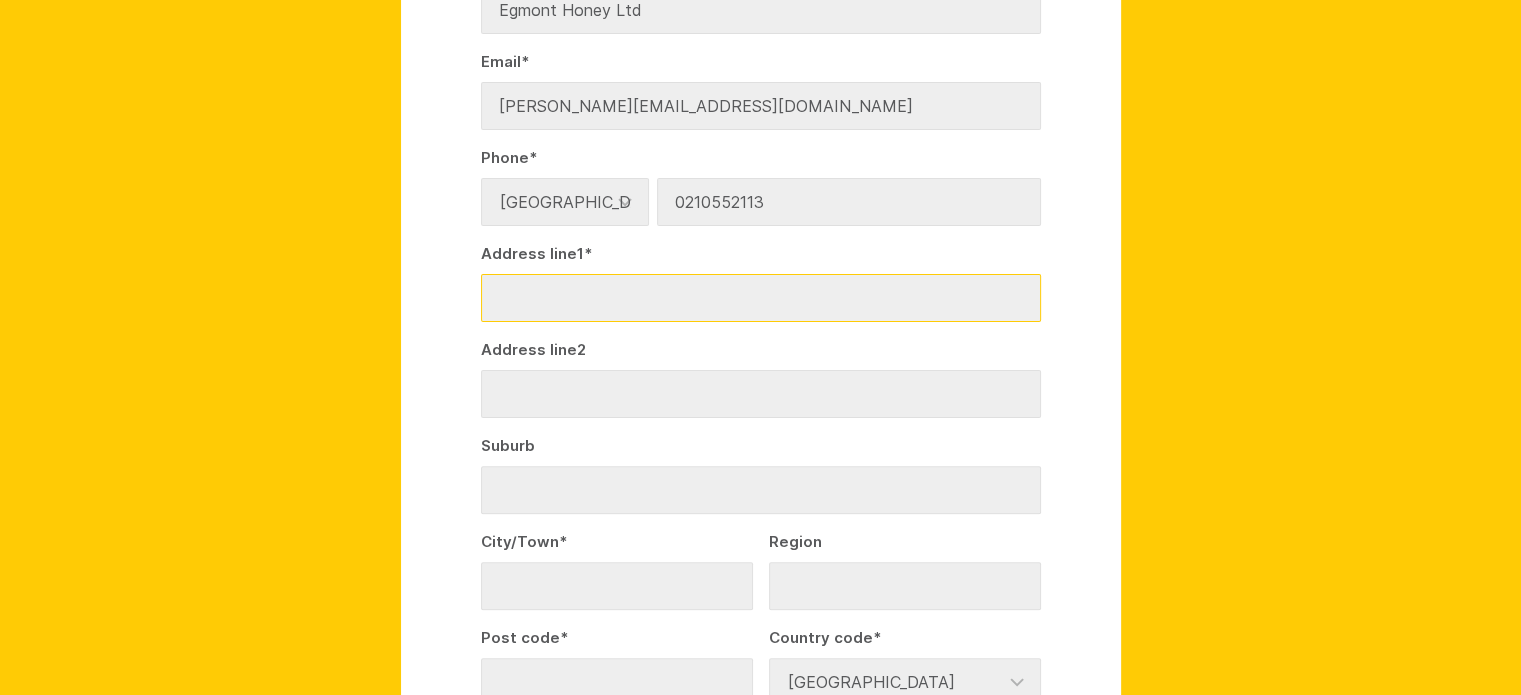 click on "Address line1 *" at bounding box center [761, 298] 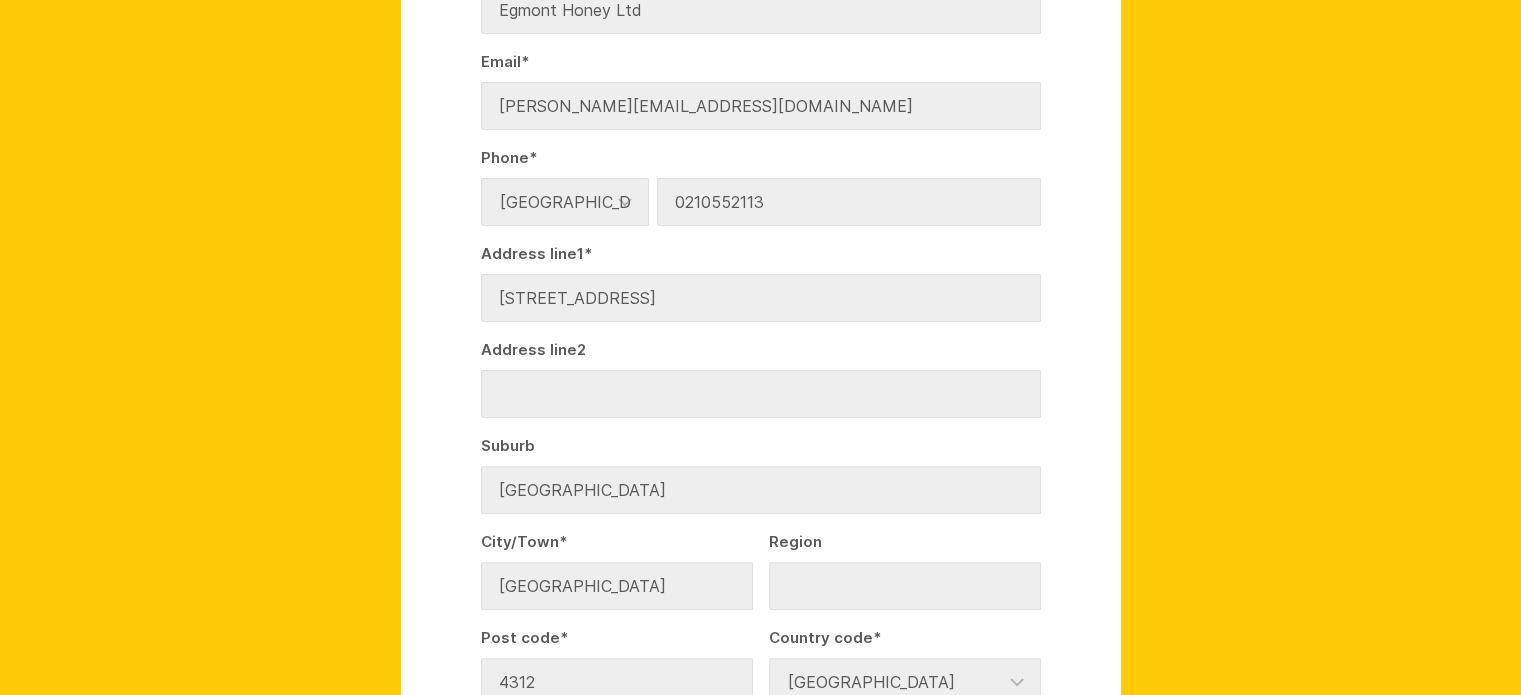 click on "Create your humm account
Getting started with humm is easy! Fill your details in below and we'll send you an email with a verification link. Click on the link, login and you're ready to start testing!
Name *
Shih-Min (Sam) Lin
Company name
Egmont Honey Ltd
Email *
sam@egmonthoney.co.nz
Phone *
Country *
New Zealand ------------------- Afghanistan Åland Islands Albania Algeria American Samoa Andorra Angola Armenia" at bounding box center [760, 366] 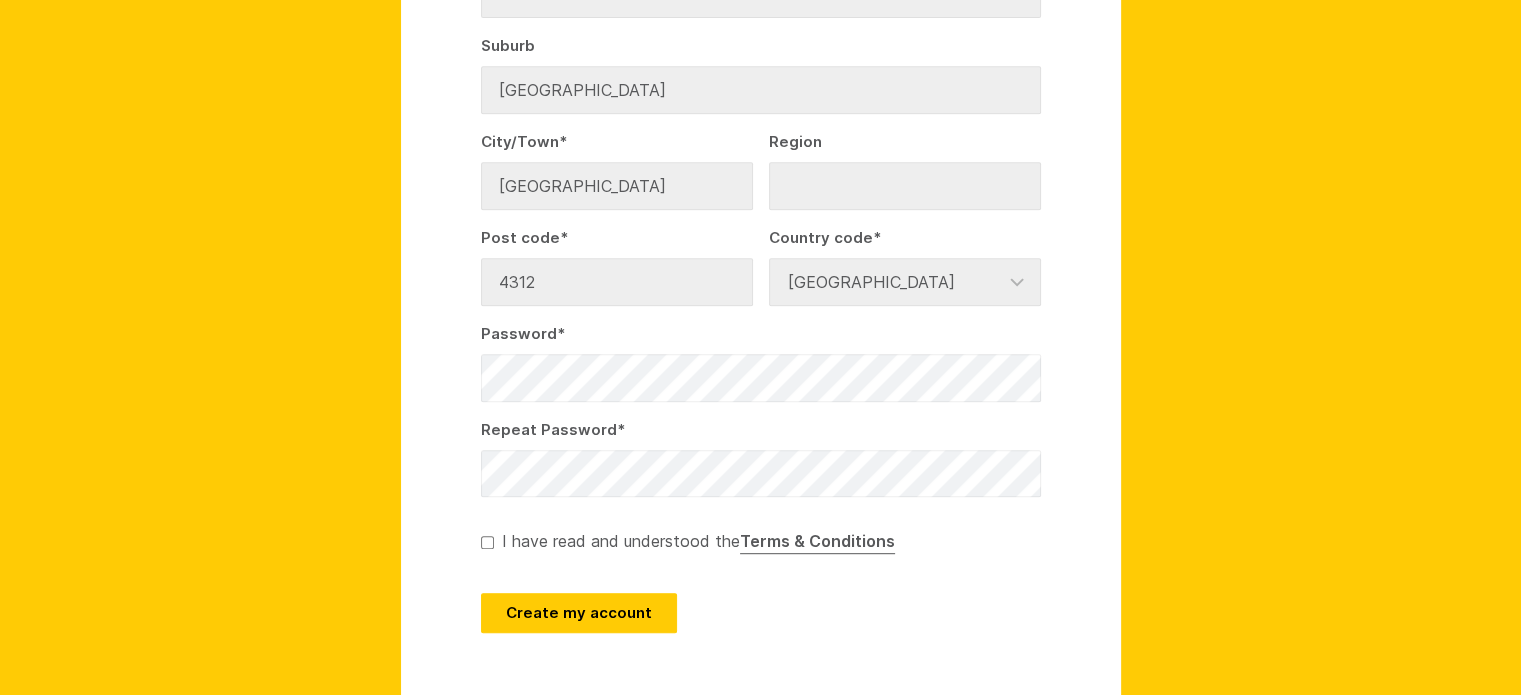 scroll, scrollTop: 1000, scrollLeft: 0, axis: vertical 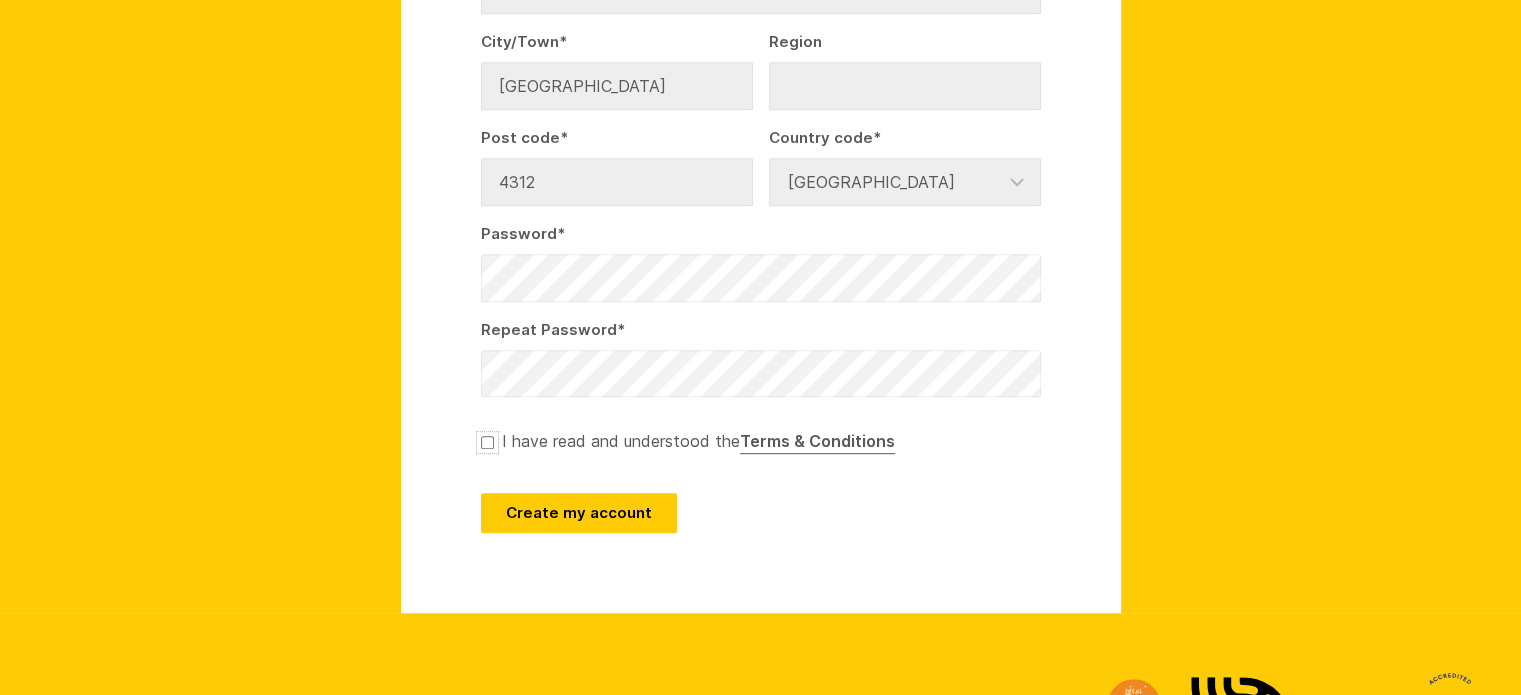 click at bounding box center (487, 442) 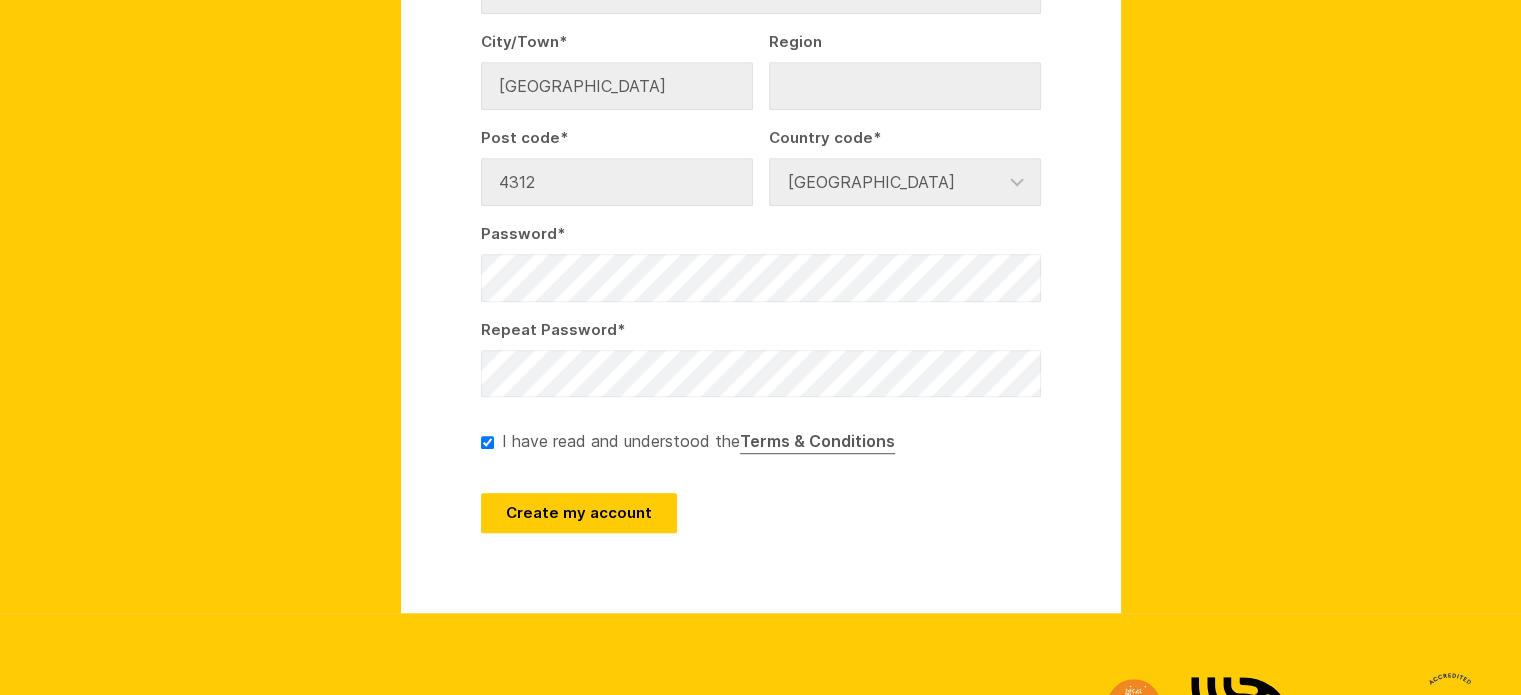 click on "Create your humm account
Getting started with humm is easy! Fill your details in below and we'll send you an email with a verification link. Click on the link, login and you're ready to start testing!
Name *
Shih-Min (Sam) Lin
Company name
Egmont Honey Ltd
Email *
sam@egmonthoney.co.nz
Phone *
Country *
New Zealand ------------------- Afghanistan Åland Islands Albania Algeria American Samoa Andorra Angola Armenia" at bounding box center [760, -134] 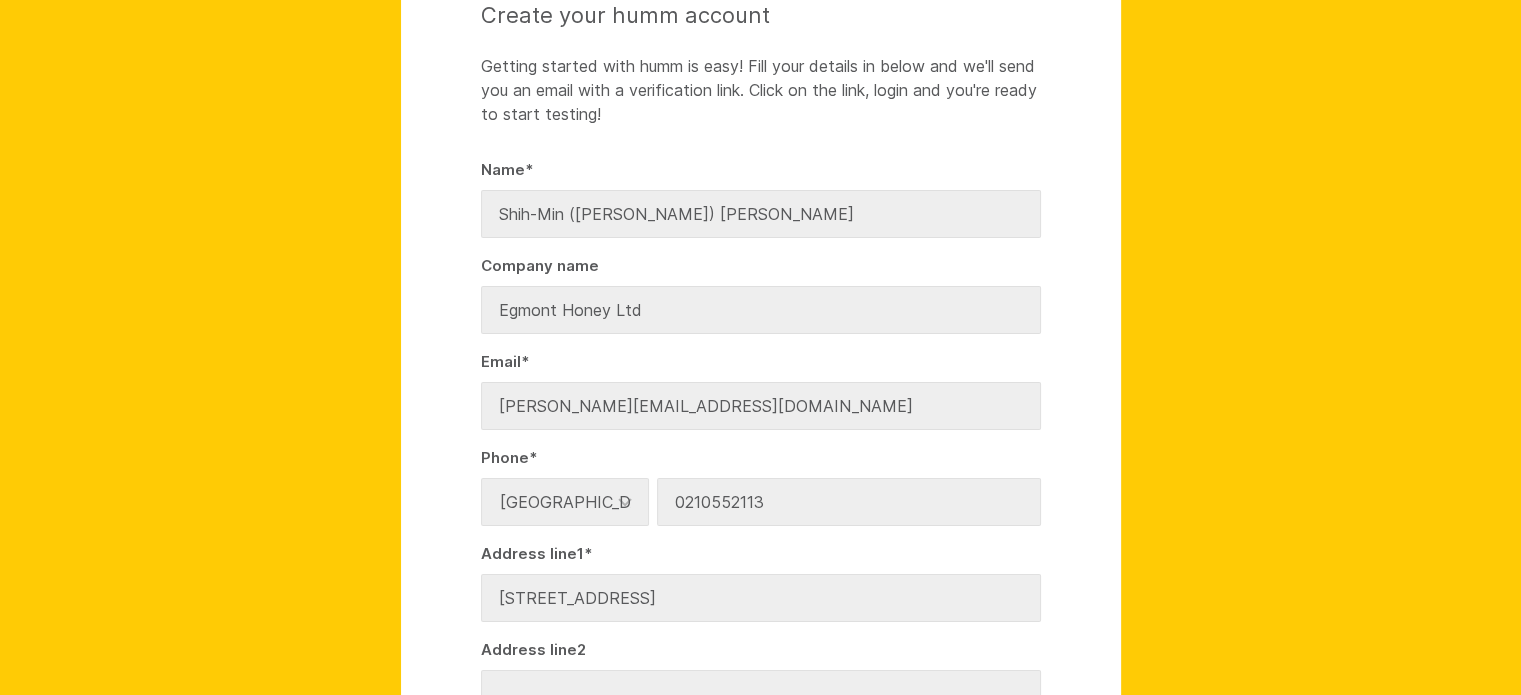 scroll, scrollTop: 100, scrollLeft: 0, axis: vertical 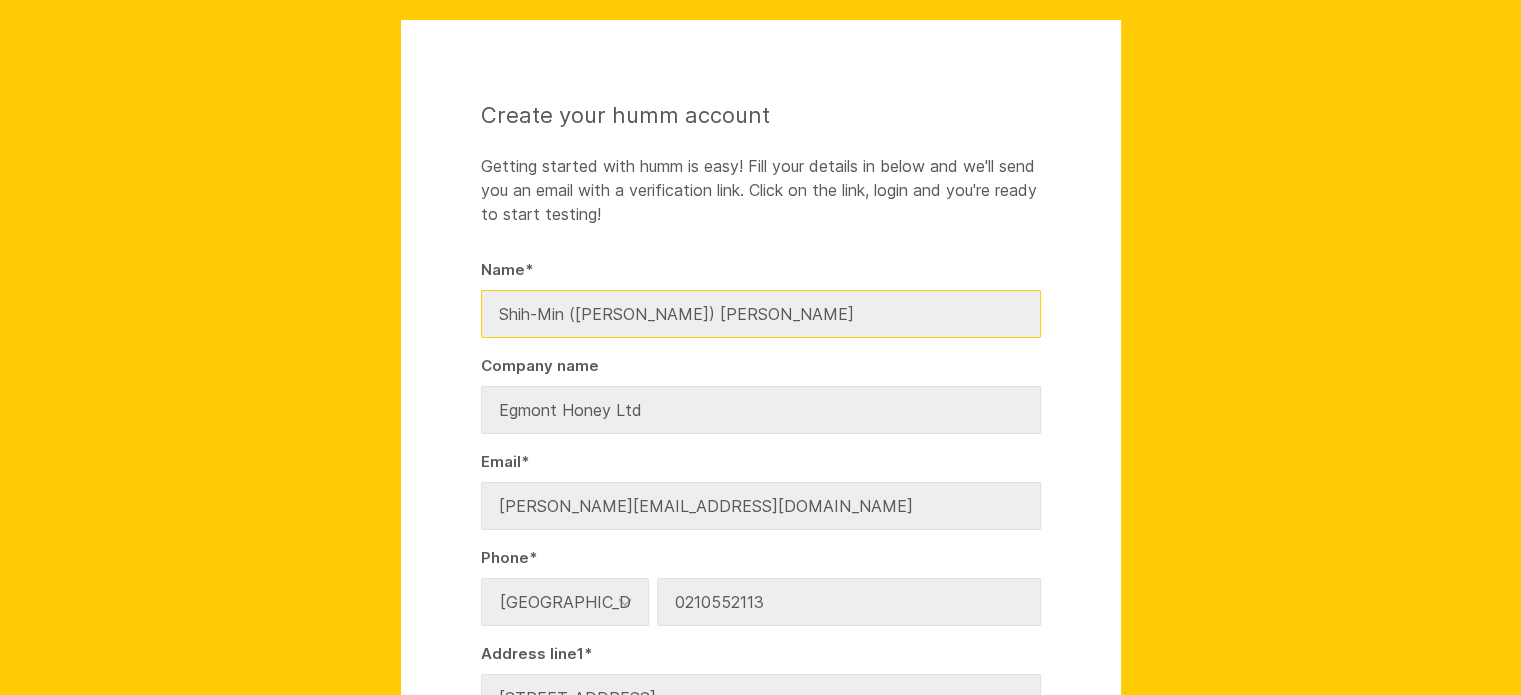 click on "Shih-Min (Sam) Lin" at bounding box center (761, 314) 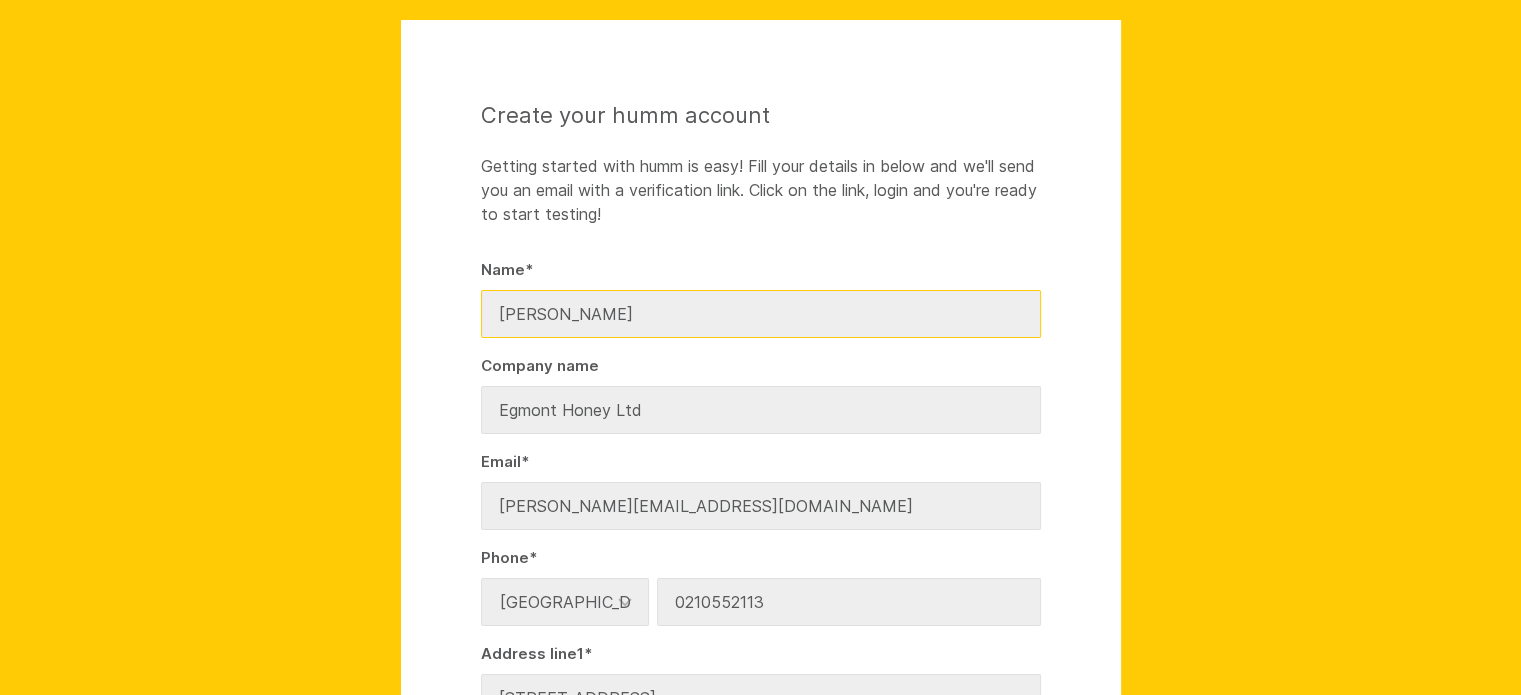 type on "[PERSON_NAME]" 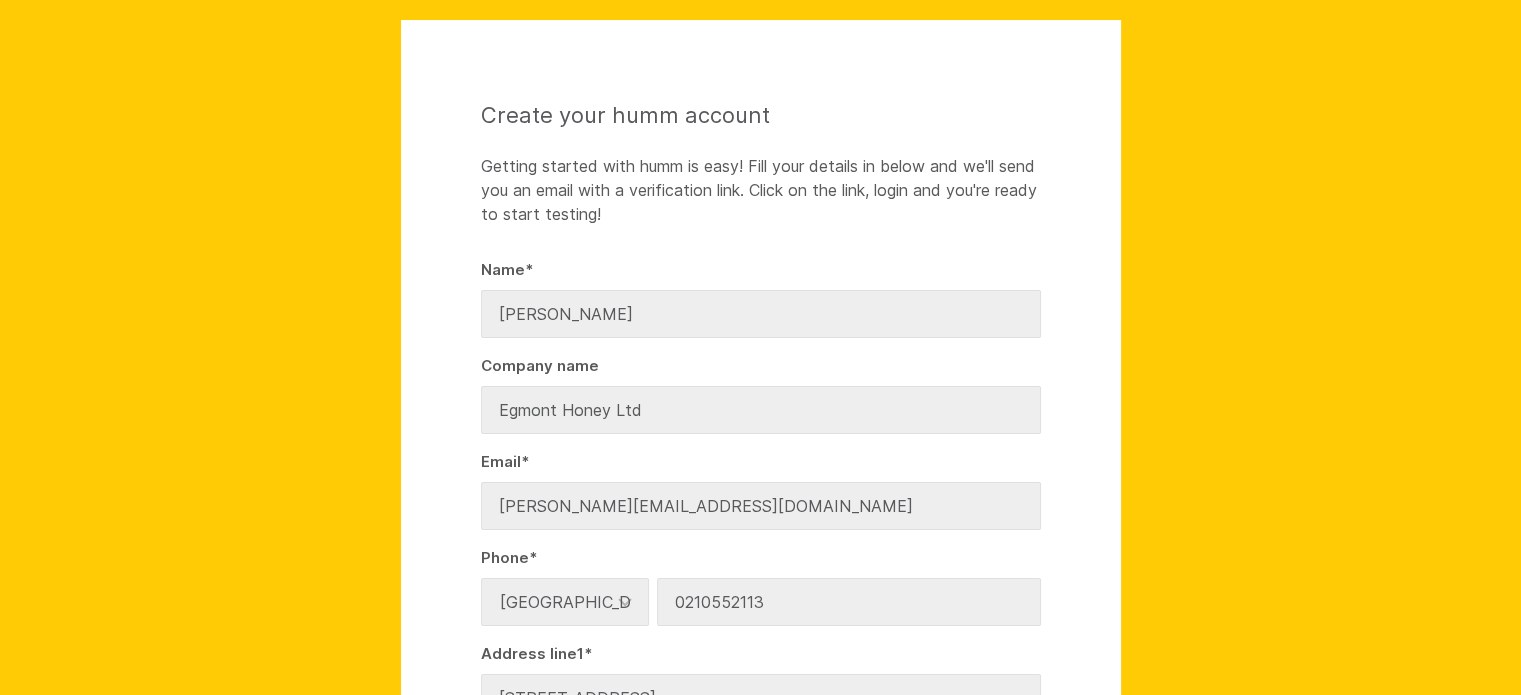 click on "Create your humm account
Getting started with humm is easy! Fill your details in below and we'll send you an email with a verification link. Click on the link, login and you're ready to start testing!
Name *
Sam Lin
Company name
Egmont Honey Ltd
Email *
sam@egmonthoney.co.nz
Phone *
Country *
New Zealand ------------------- Afghanistan Åland Islands Albania Algeria American Samoa Andorra Angola Anguilla Argentina" at bounding box center (760, 766) 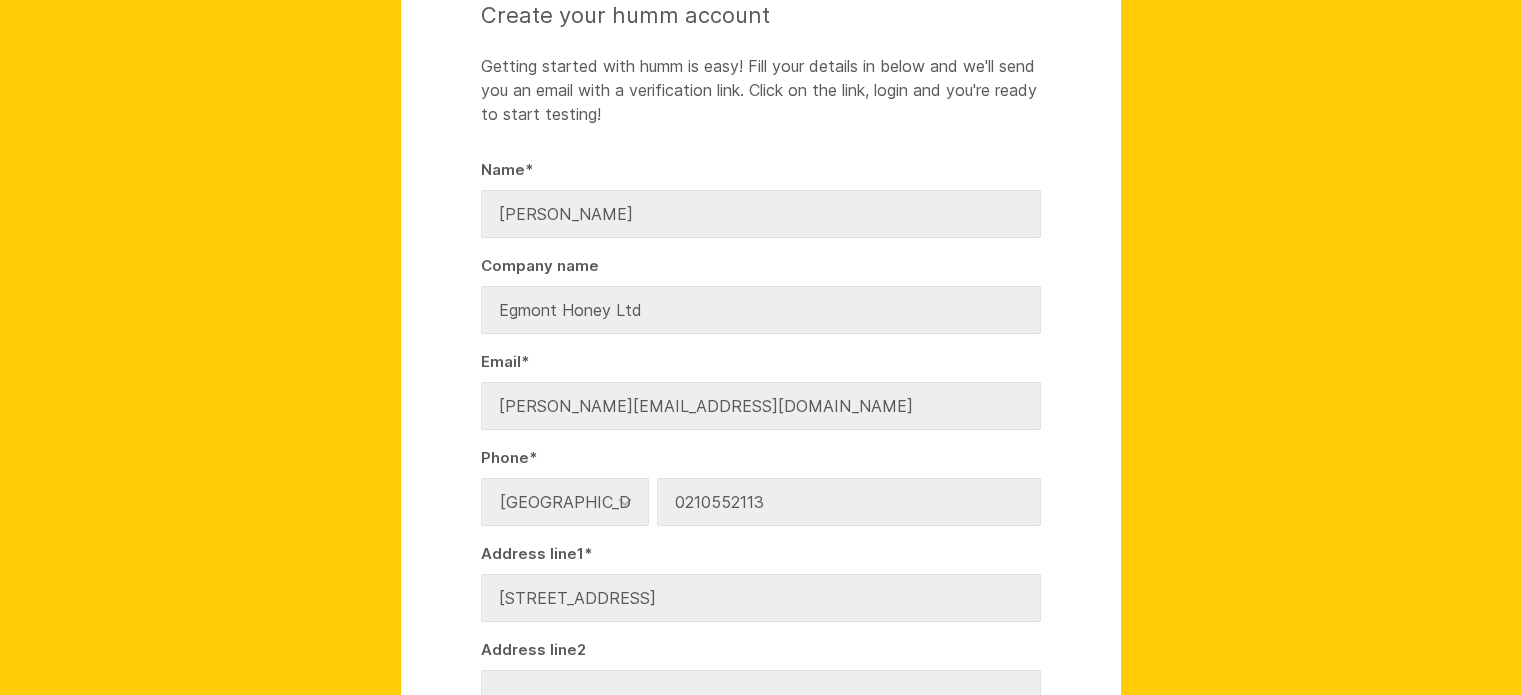 scroll, scrollTop: 400, scrollLeft: 0, axis: vertical 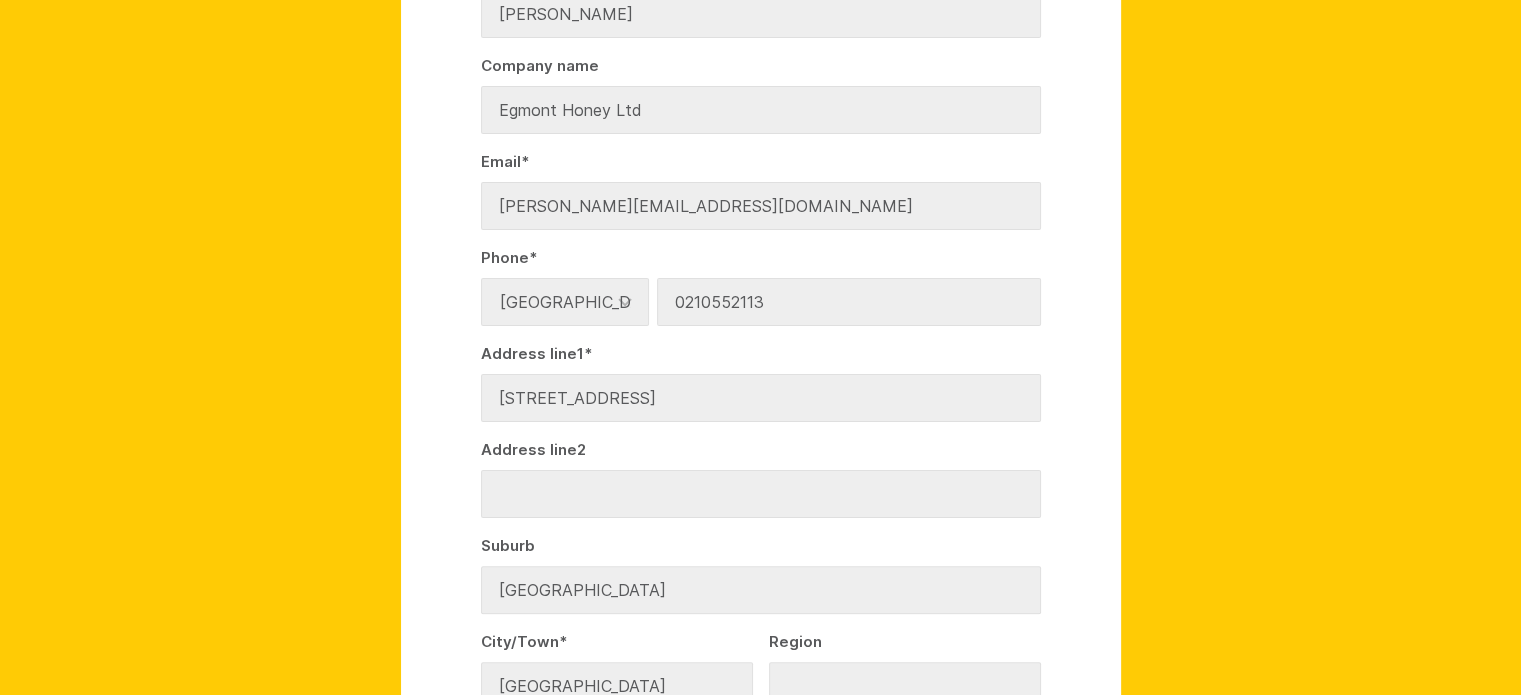 click on "Create your humm account
Getting started with humm is easy! Fill your details in below and we'll send you an email with a verification link. Click on the link, login and you're ready to start testing!
Name *
Sam Lin
Company name
Egmont Honey Ltd
Email *
sam@egmonthoney.co.nz
Phone *
Country *
New Zealand ------------------- Afghanistan Åland Islands Albania Algeria American Samoa Andorra Angola Anguilla Argentina" at bounding box center (760, 466) 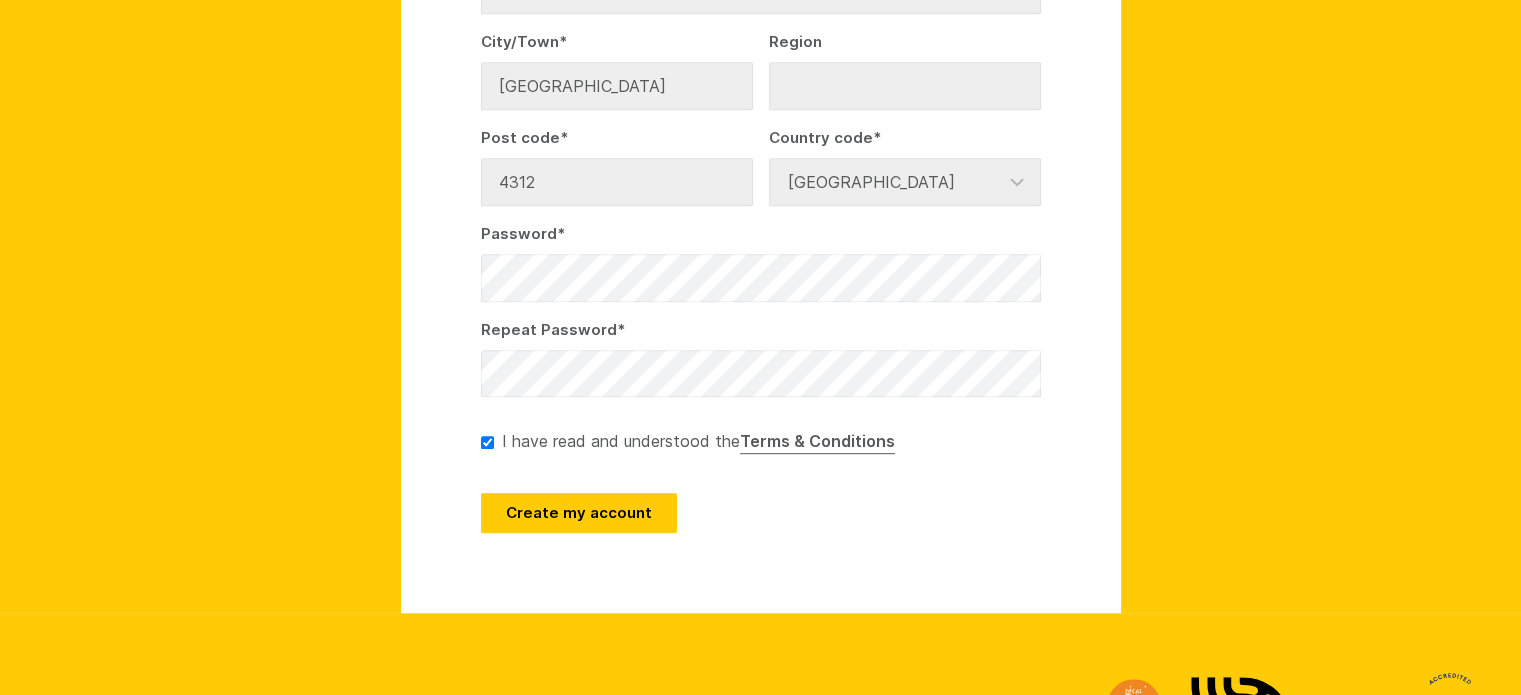 scroll, scrollTop: 1169, scrollLeft: 0, axis: vertical 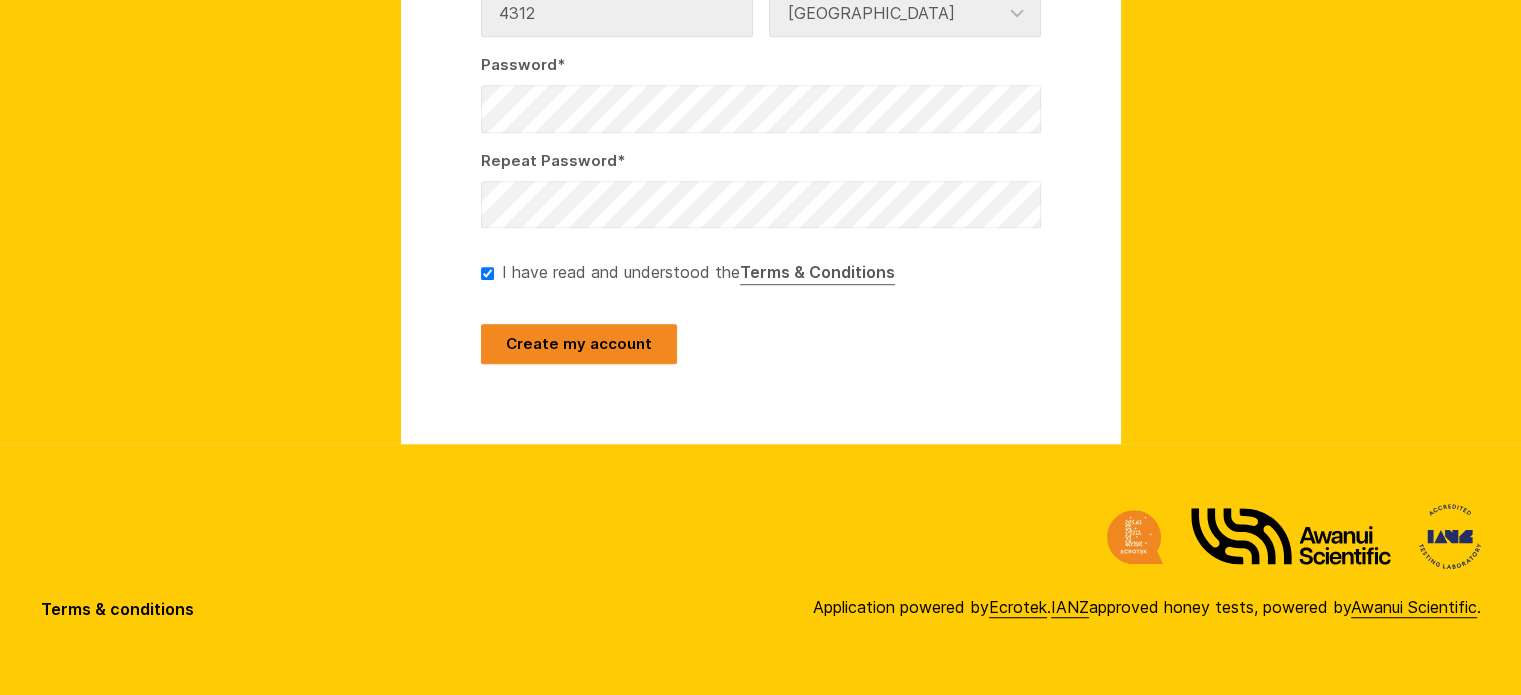 click on "Create my account" at bounding box center [579, 344] 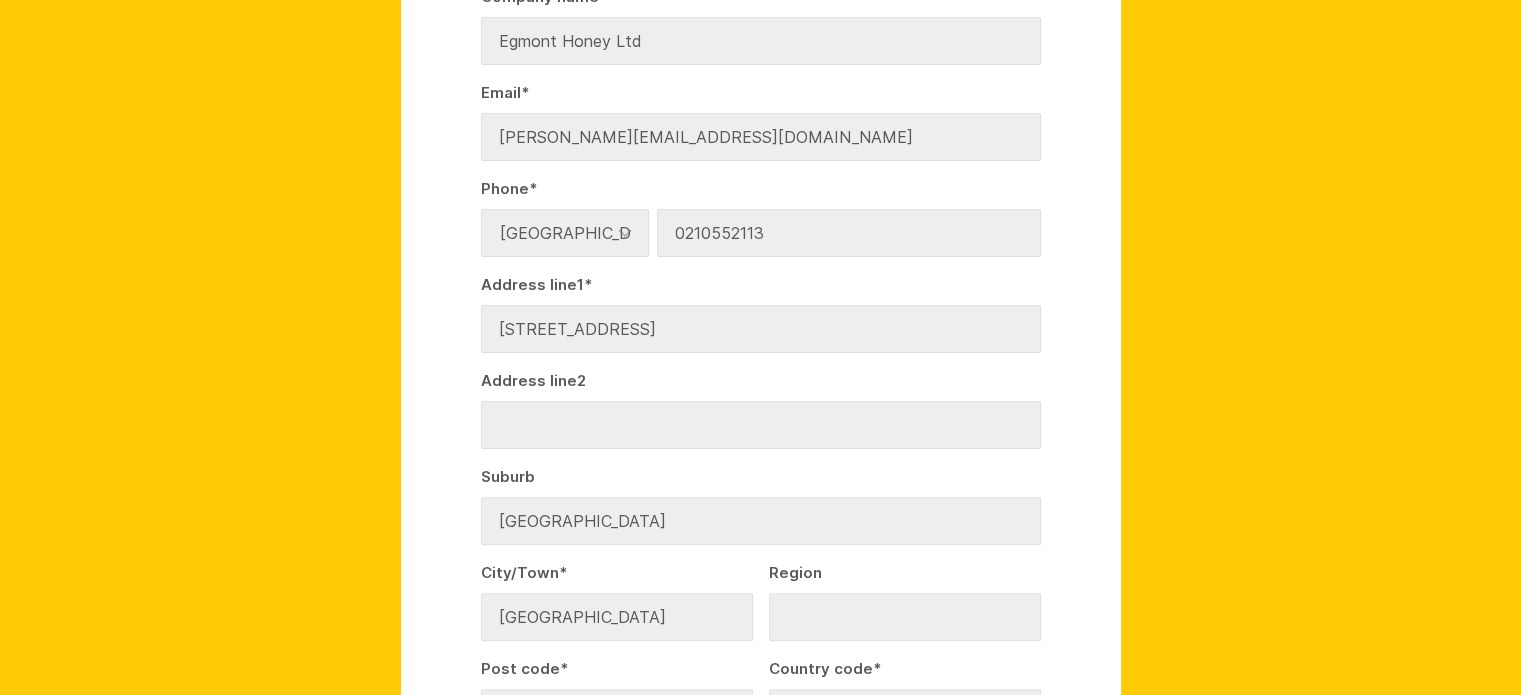 scroll, scrollTop: 369, scrollLeft: 0, axis: vertical 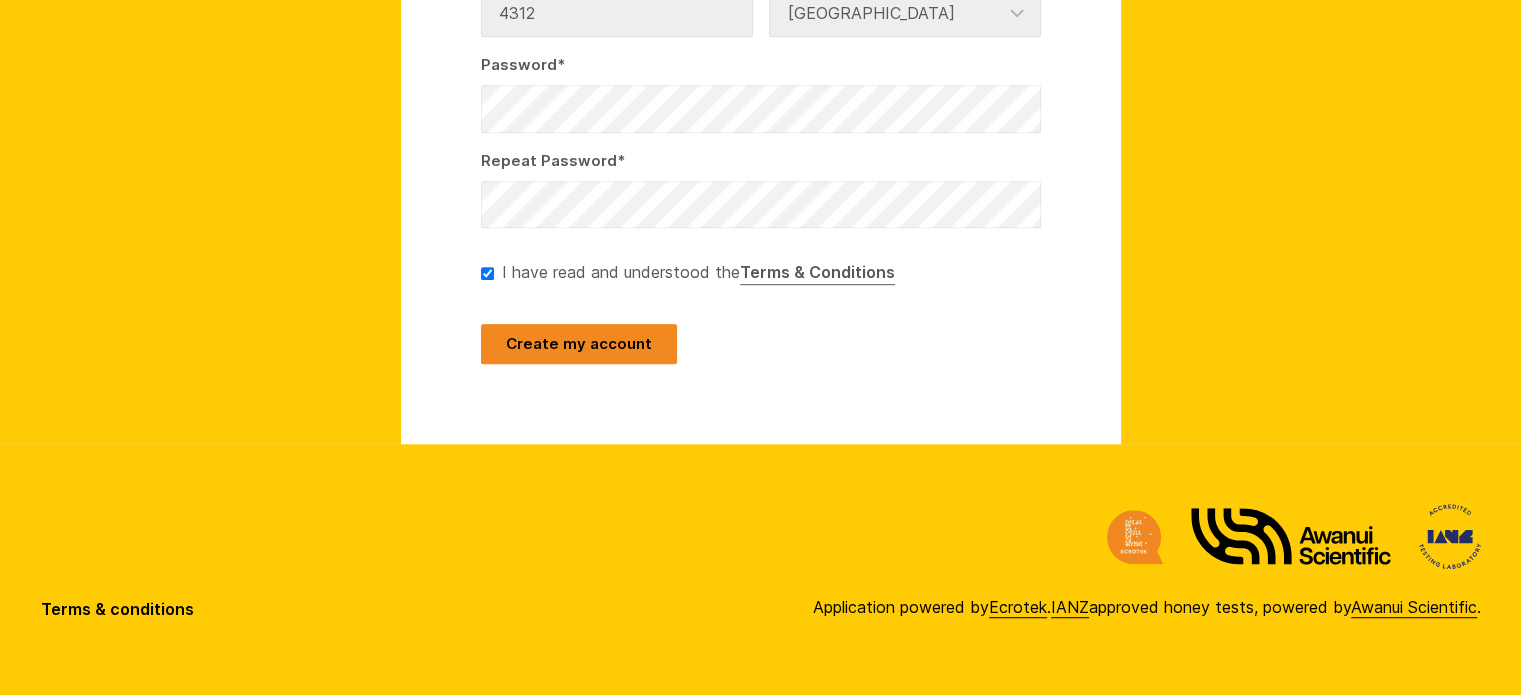 click on "Create my account" at bounding box center (579, 344) 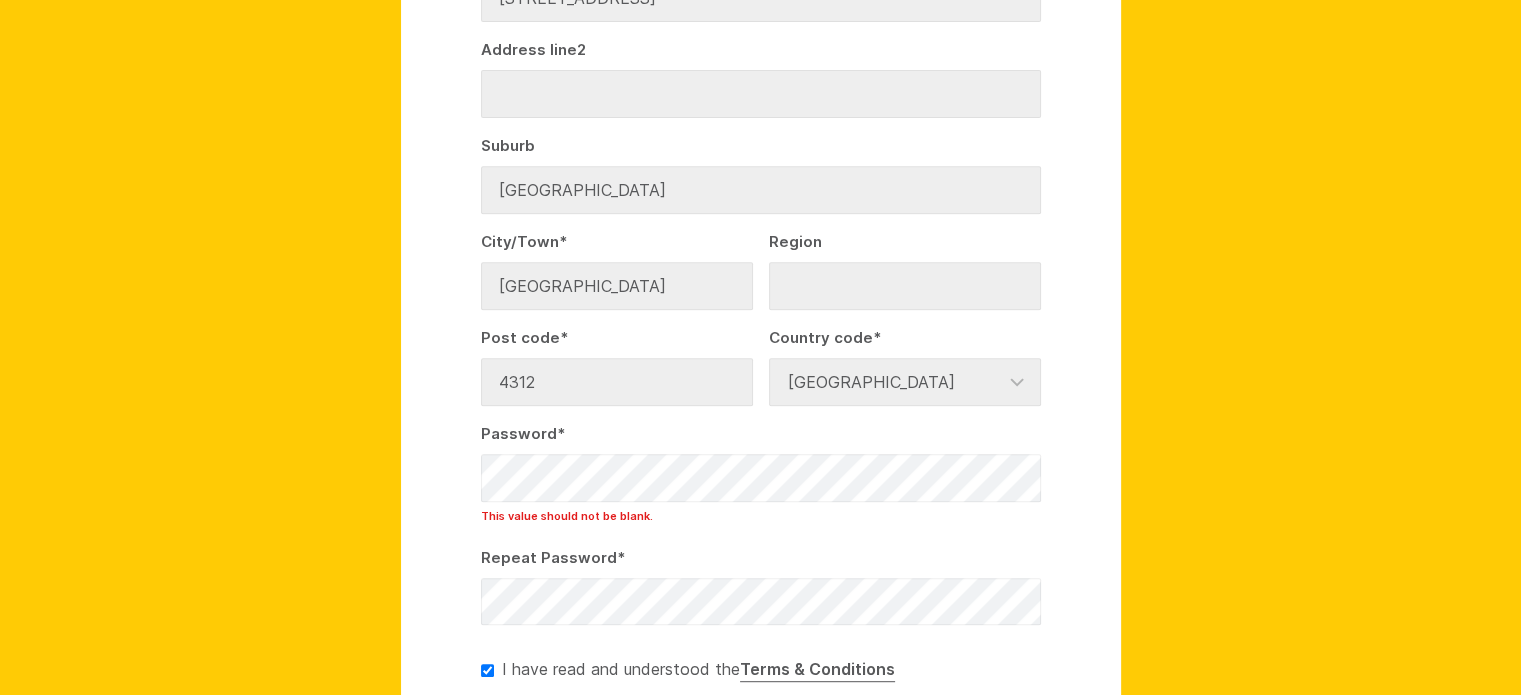 scroll, scrollTop: 900, scrollLeft: 0, axis: vertical 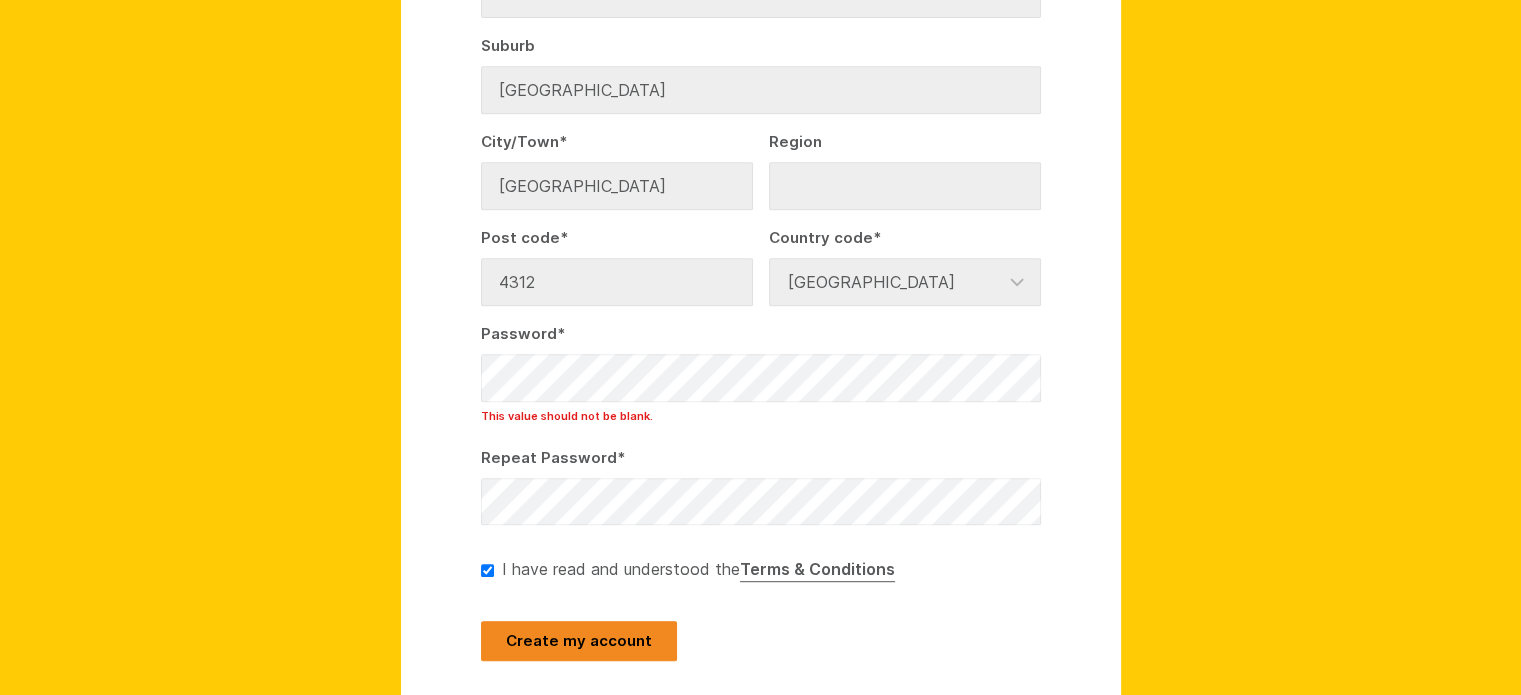 click on "Create my account" at bounding box center (579, 641) 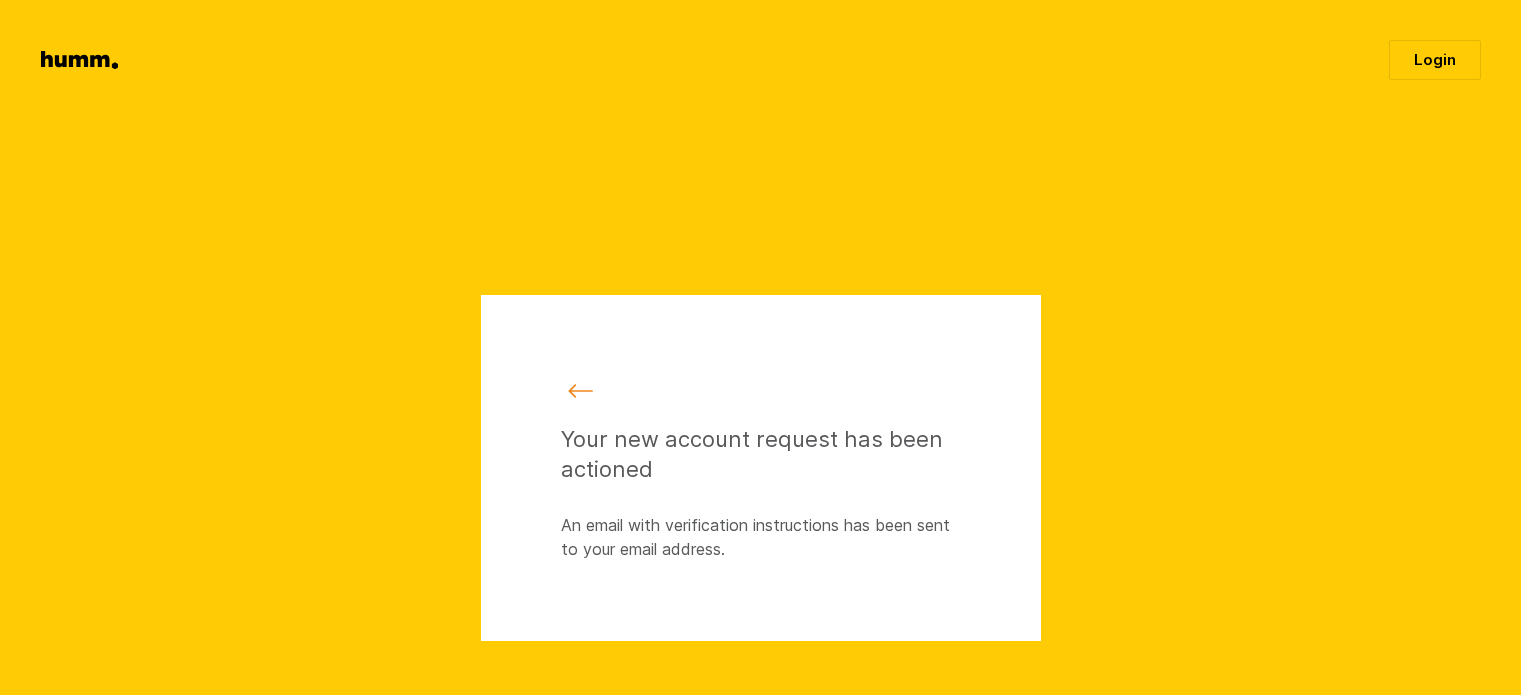 scroll, scrollTop: 0, scrollLeft: 0, axis: both 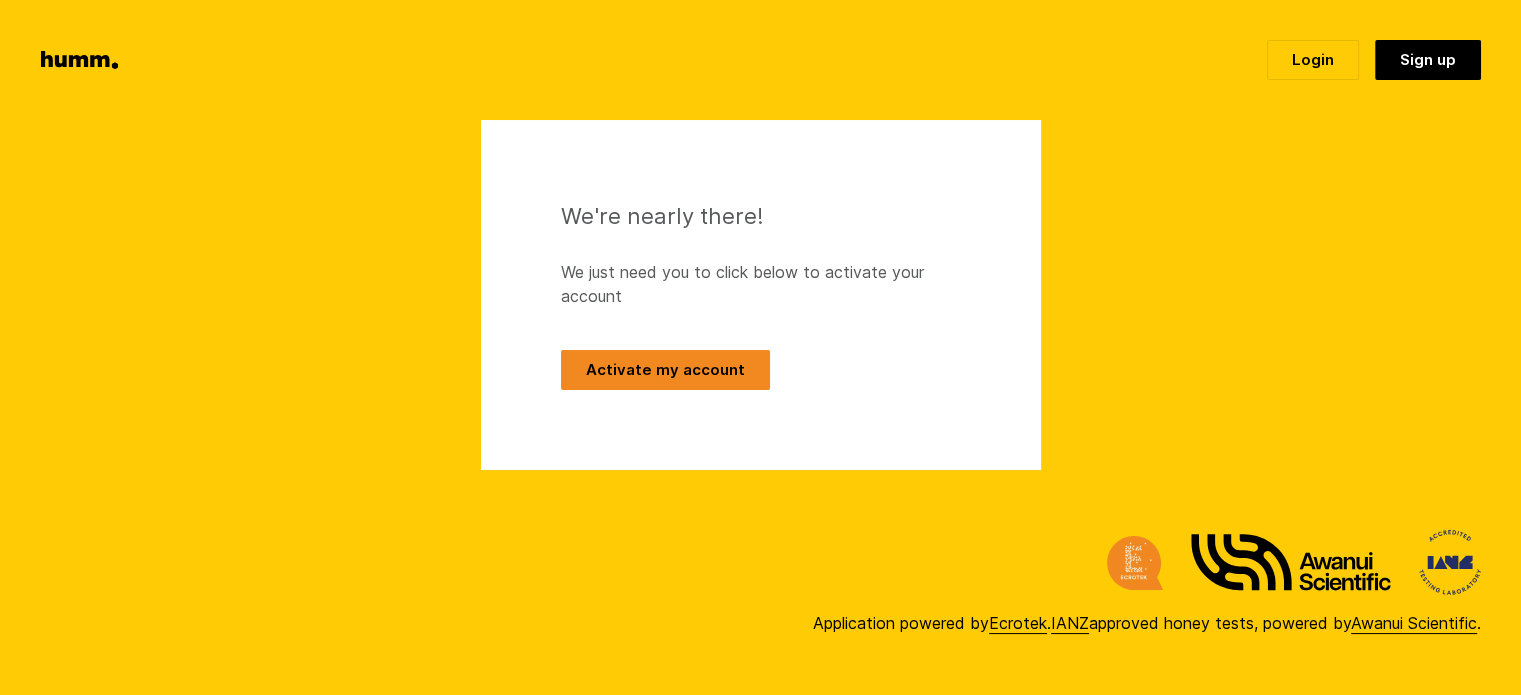 click on "Activate my account" at bounding box center (665, 370) 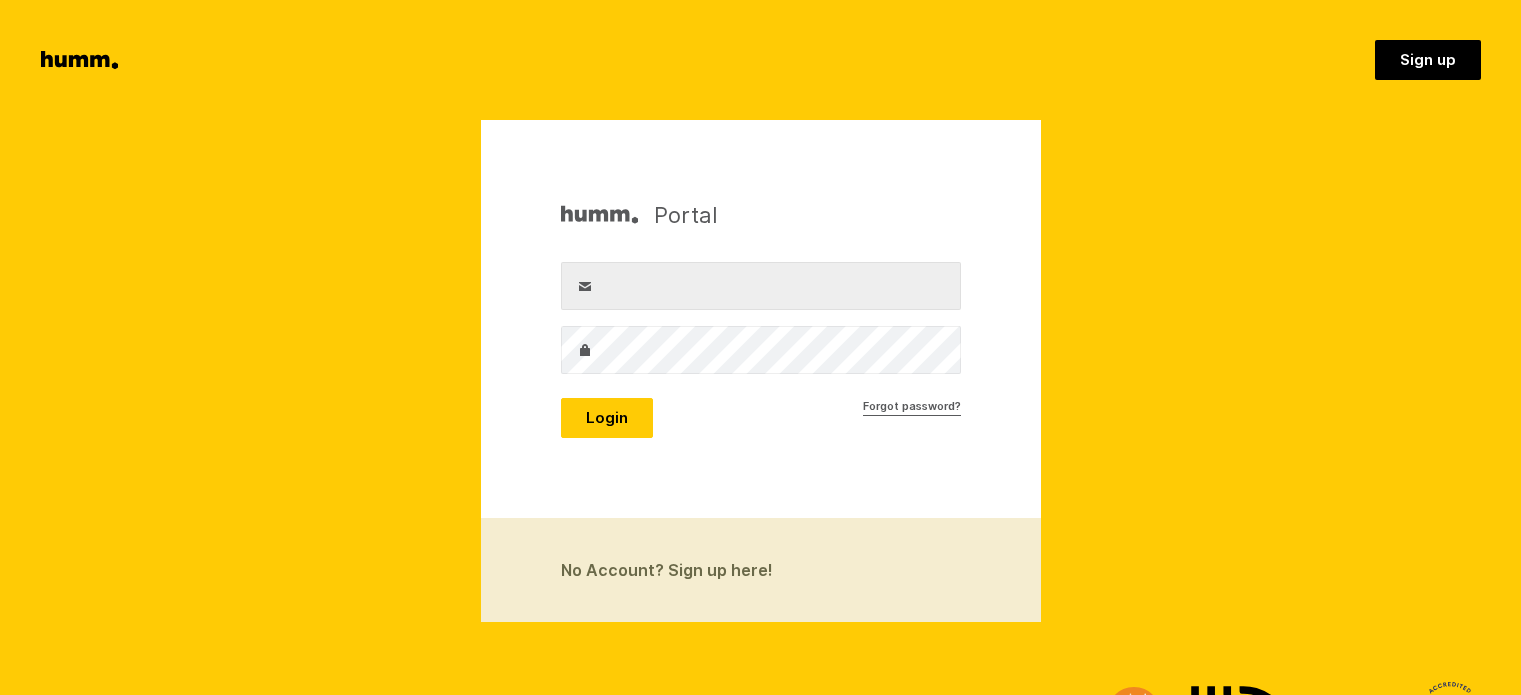 scroll, scrollTop: 0, scrollLeft: 0, axis: both 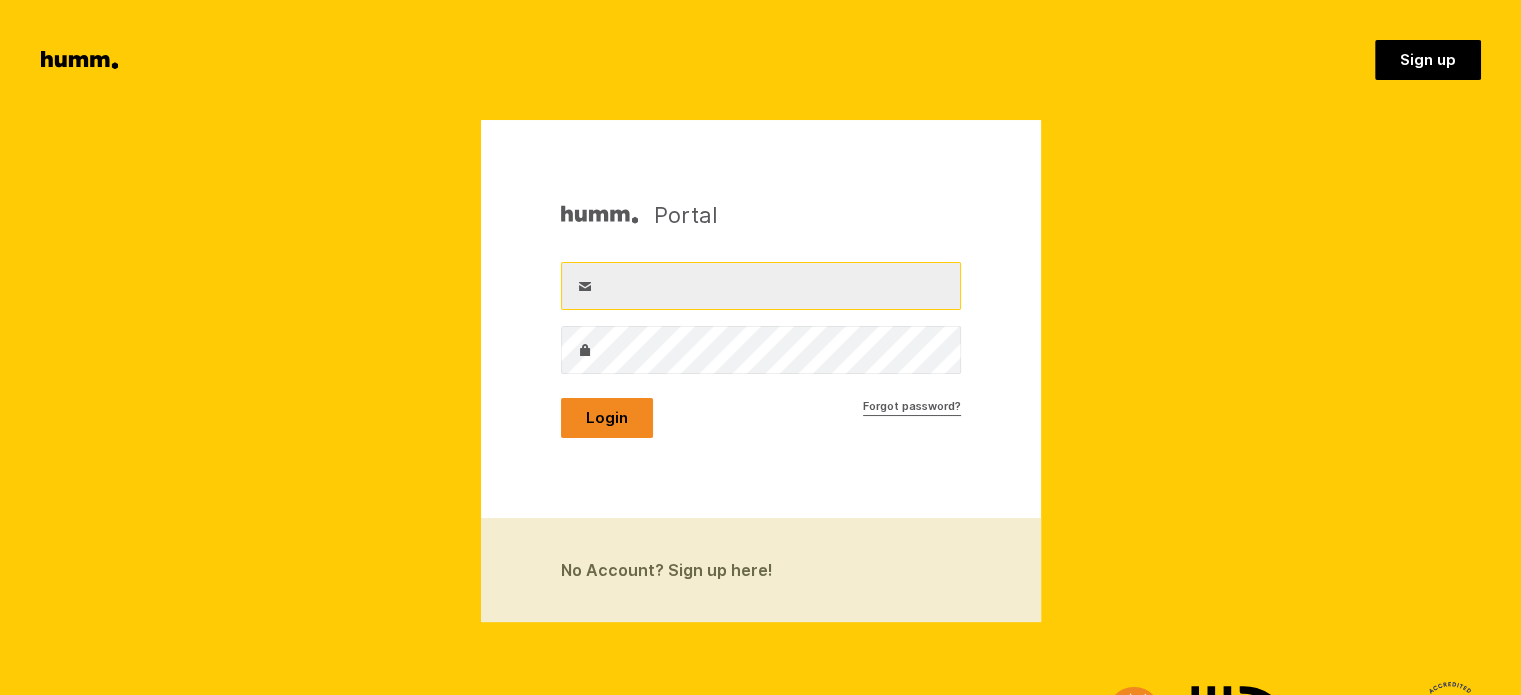 type on "[PERSON_NAME][EMAIL_ADDRESS][DOMAIN_NAME]" 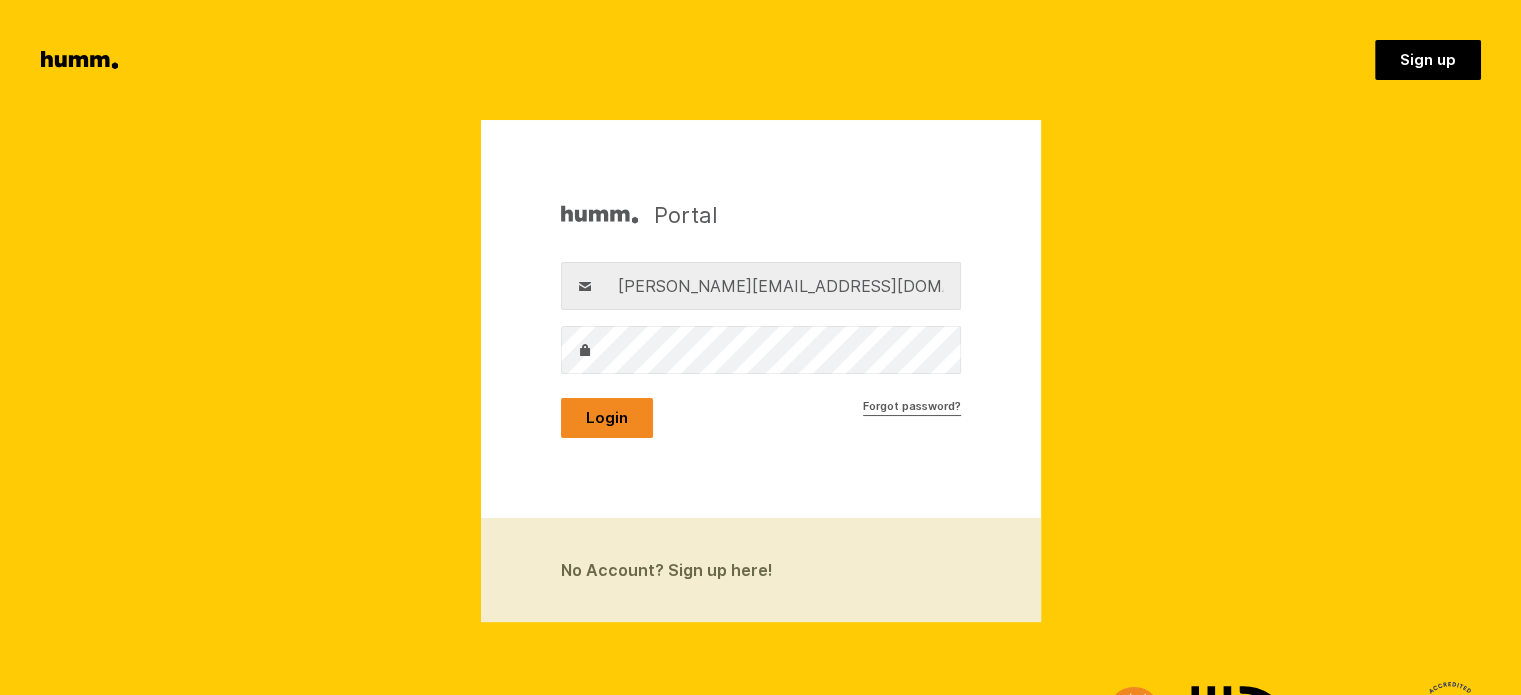 click on "Login" at bounding box center (607, 418) 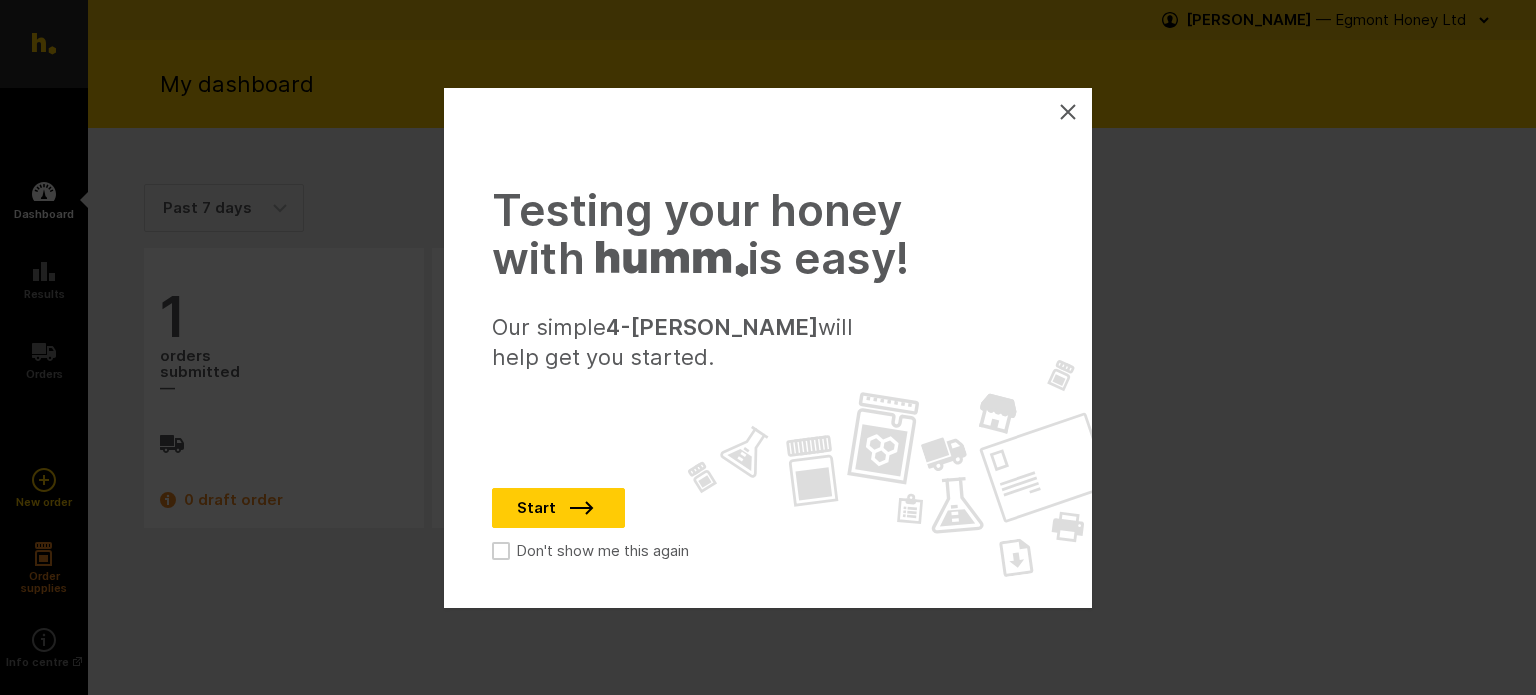 scroll, scrollTop: 0, scrollLeft: 0, axis: both 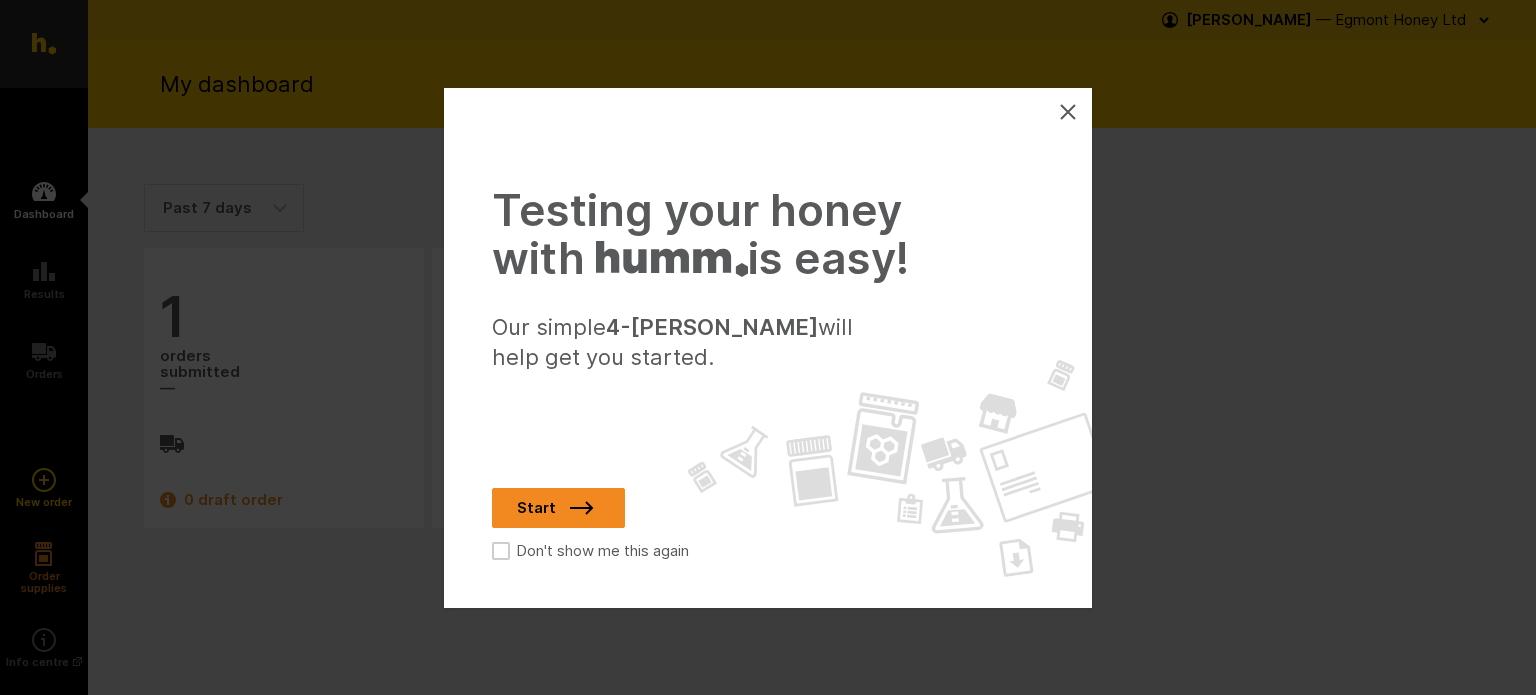 click 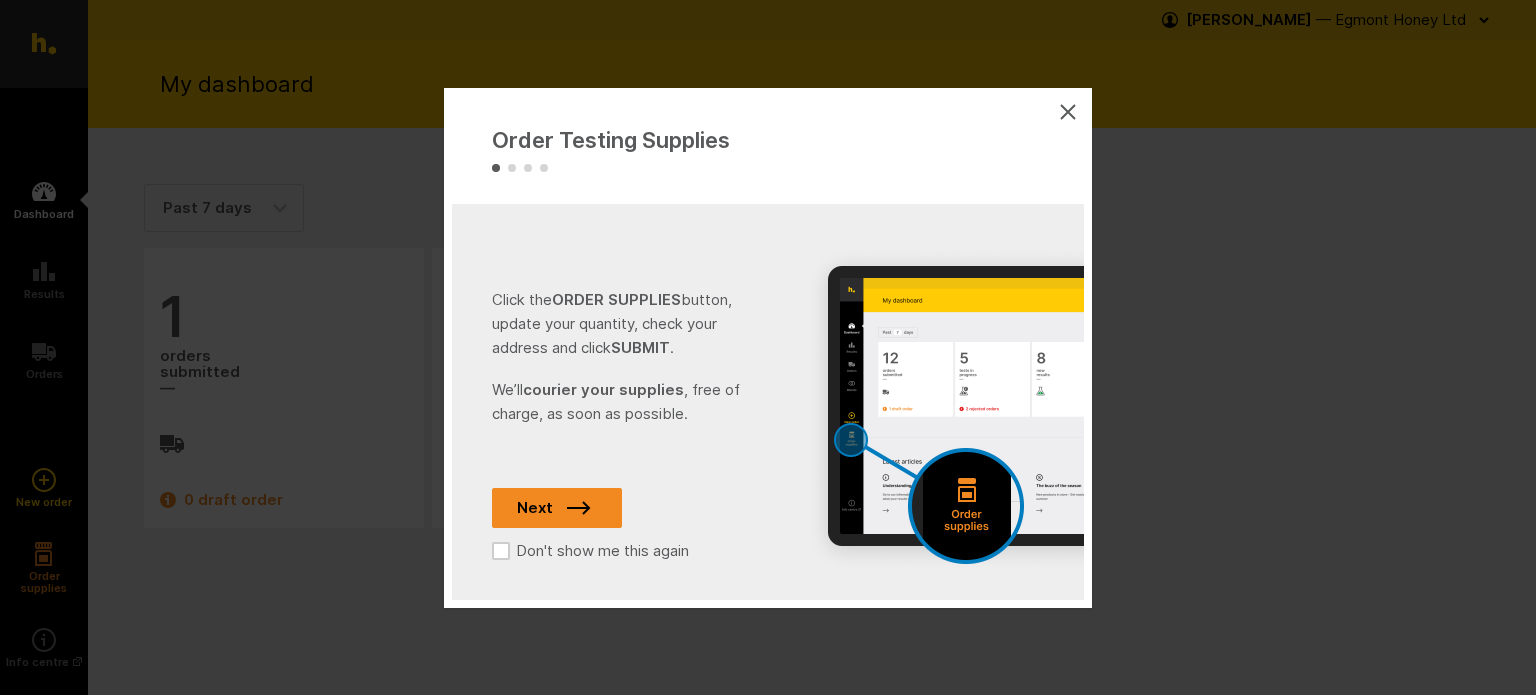 click 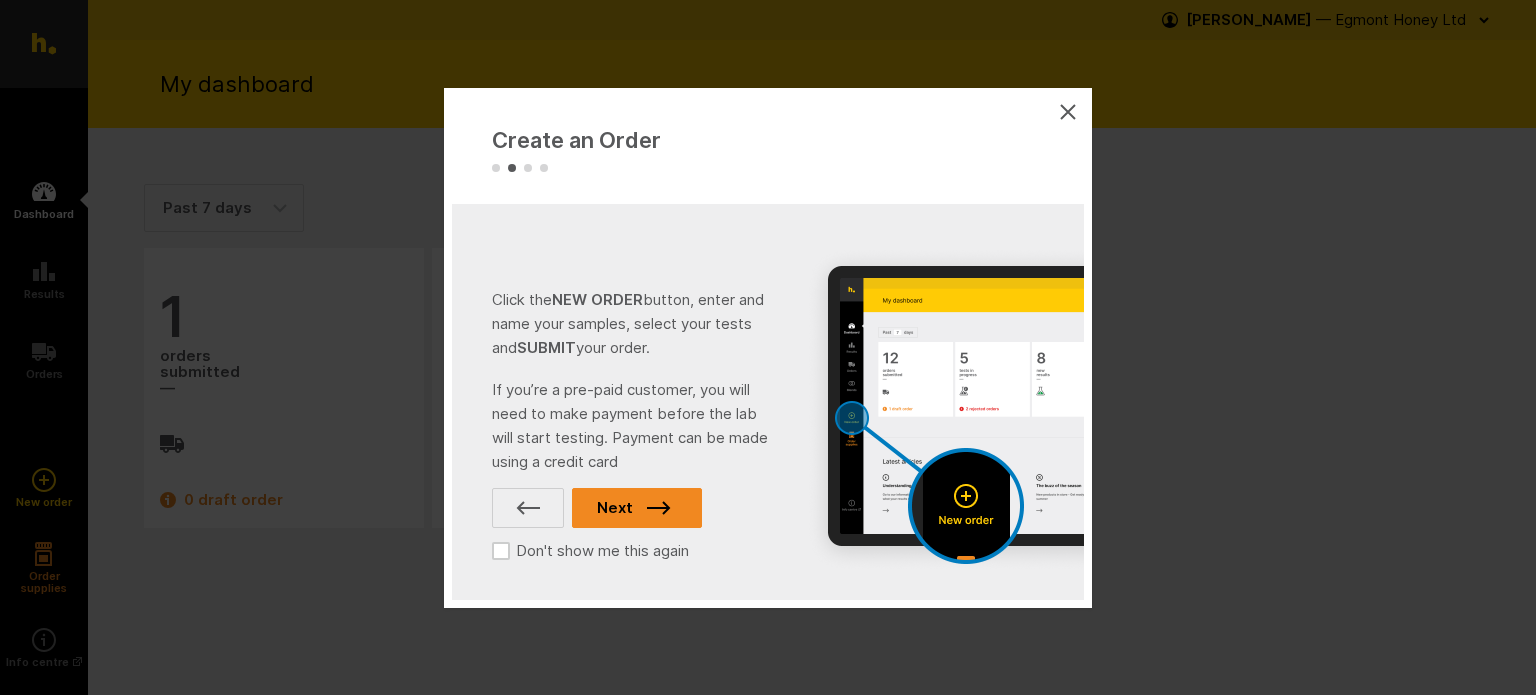 click 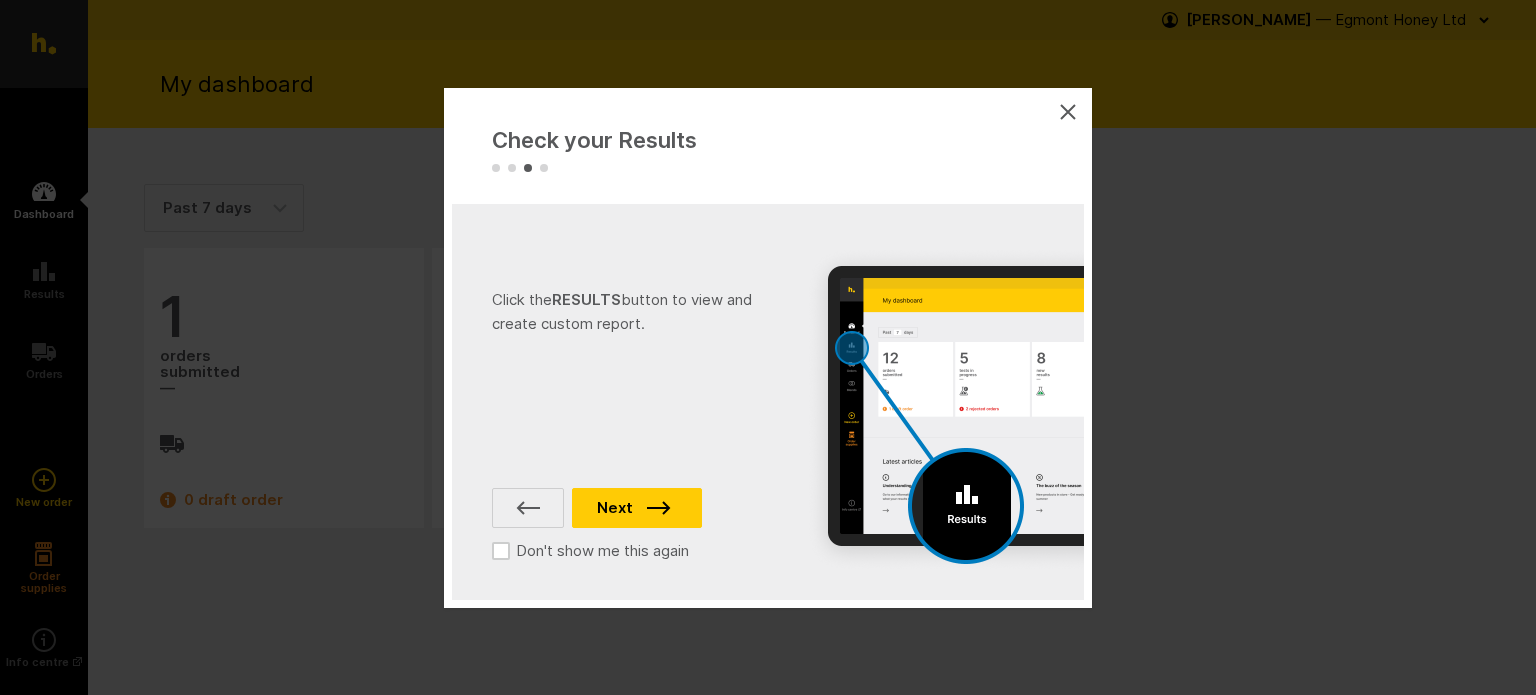 click 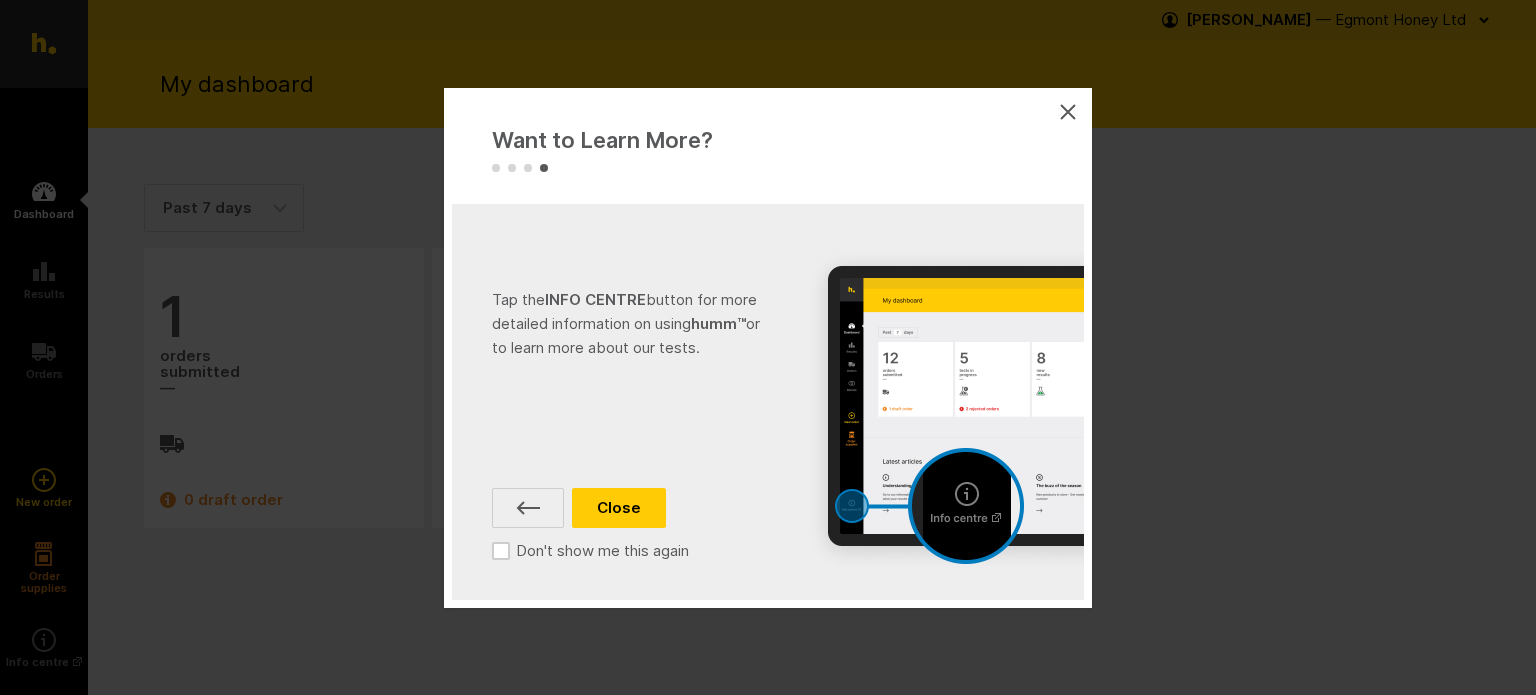 click on "Close" at bounding box center [619, 508] 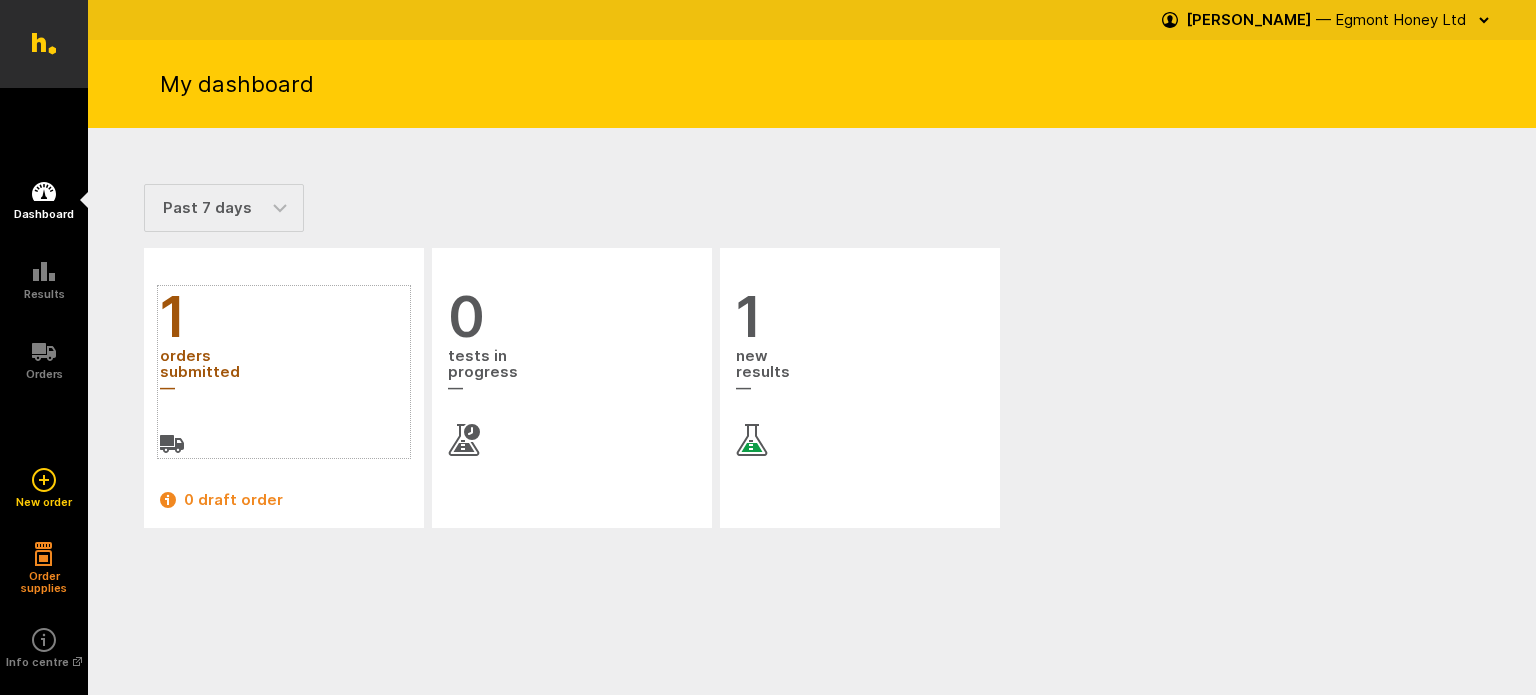 click on "orders  submitted" at bounding box center [284, 373] 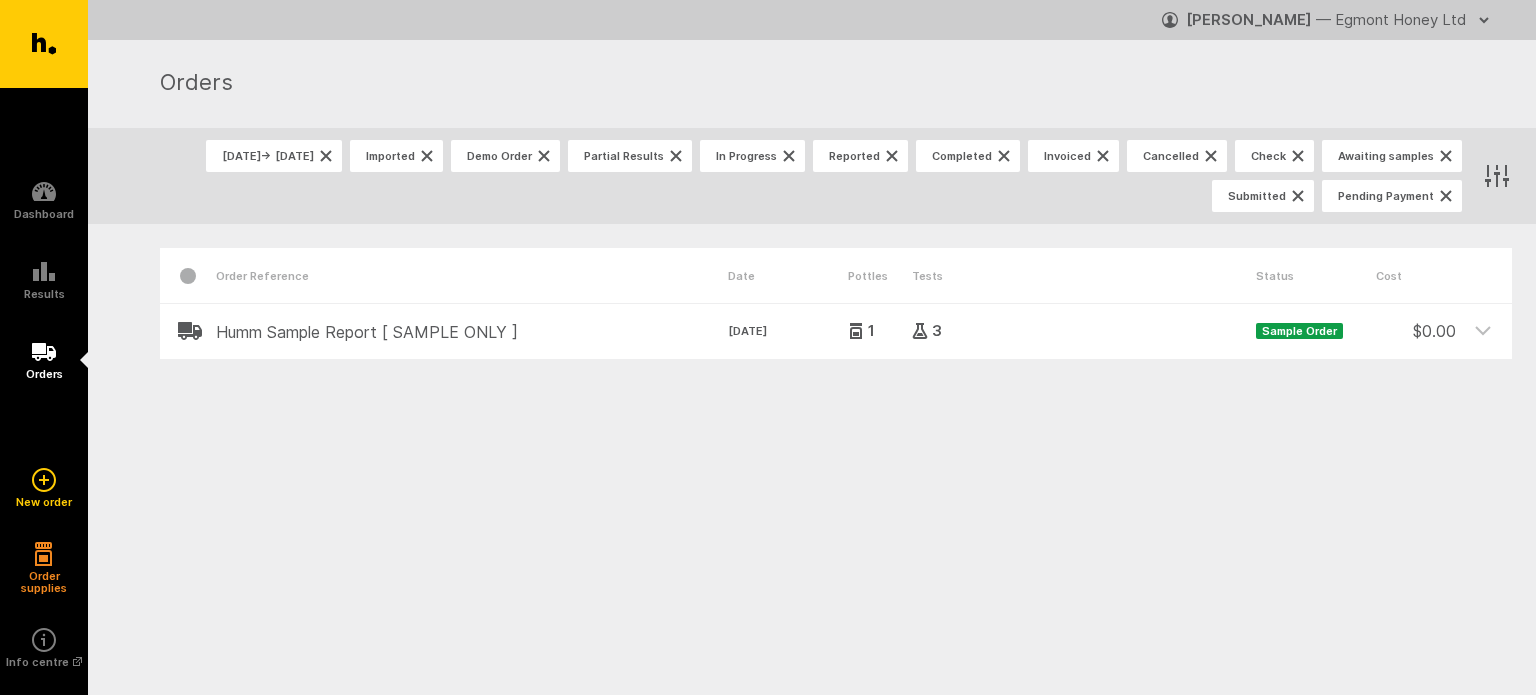 scroll, scrollTop: 0, scrollLeft: 0, axis: both 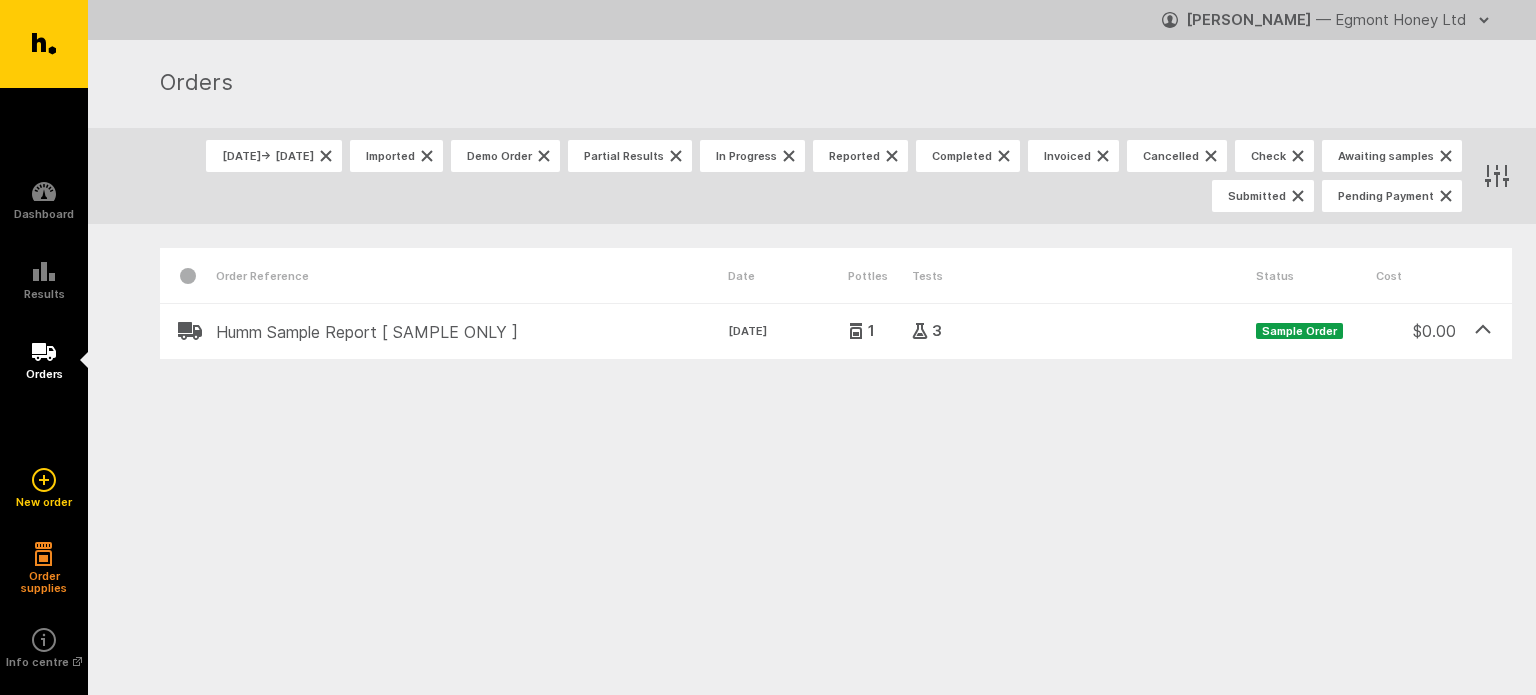 click on "Humm Sample Report [ SAMPLE ONLY ]" at bounding box center [472, 332] 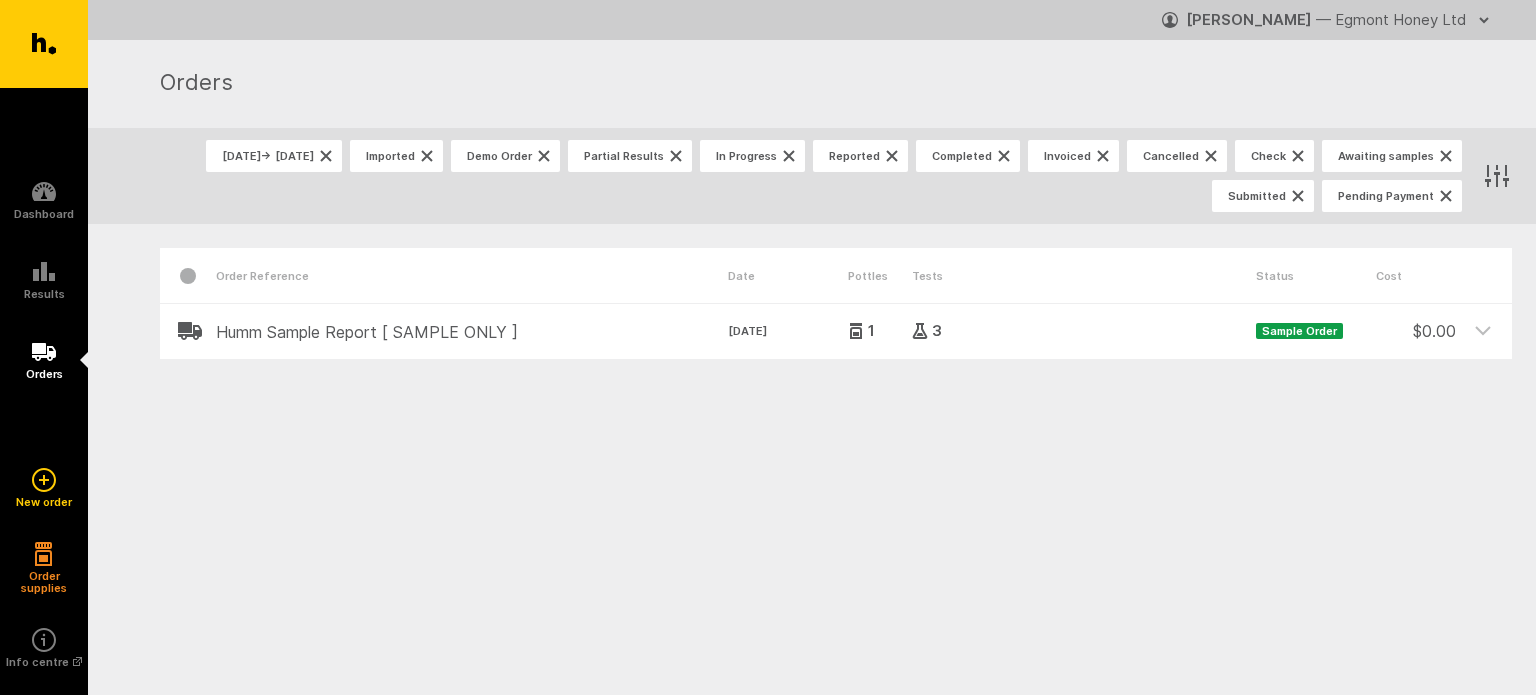 click on "Order Reference Date Pottles Tests Status Cost Humm Sample Report [ SAMPLE ONLY ] 10 Jul. 2025 1 3 Sample Order $ 0.00" at bounding box center (812, 368) 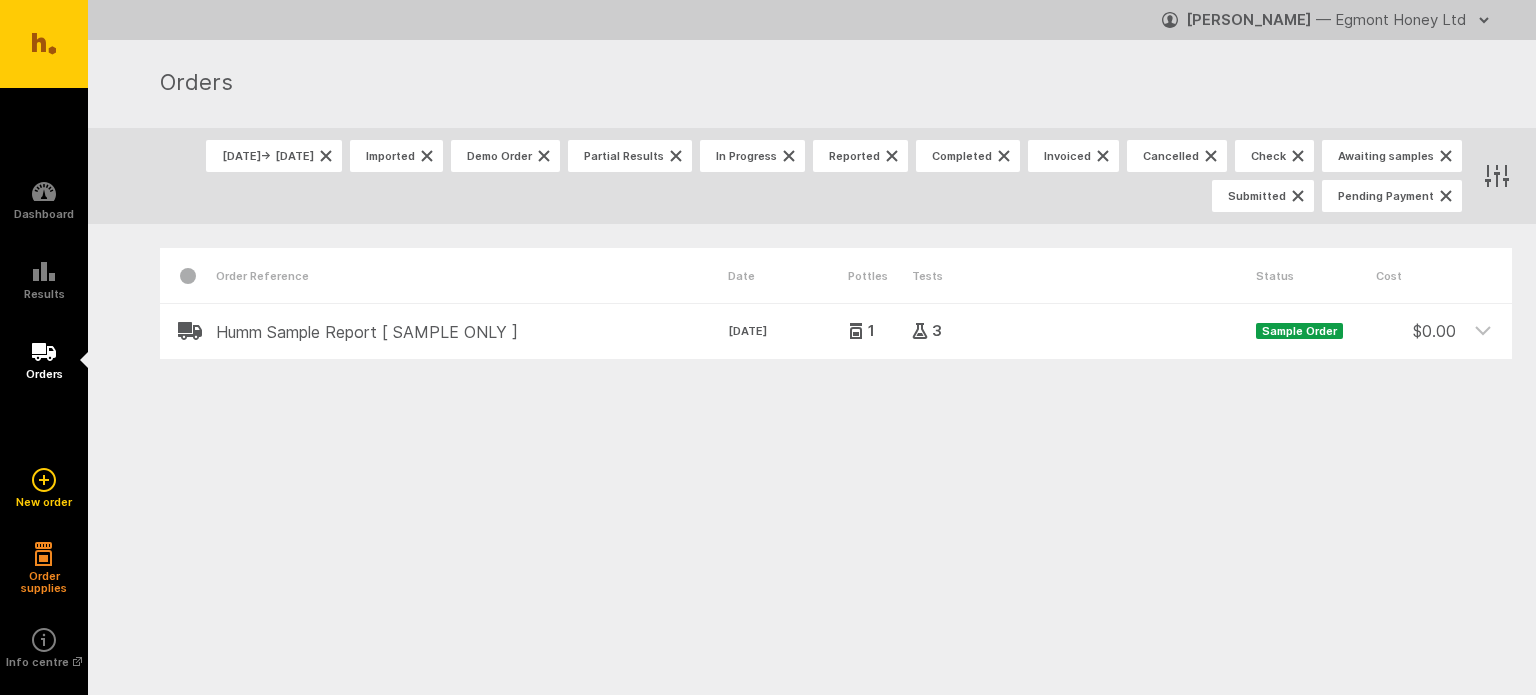 click on "Ecrotek Honey Testing" at bounding box center [44, 44] 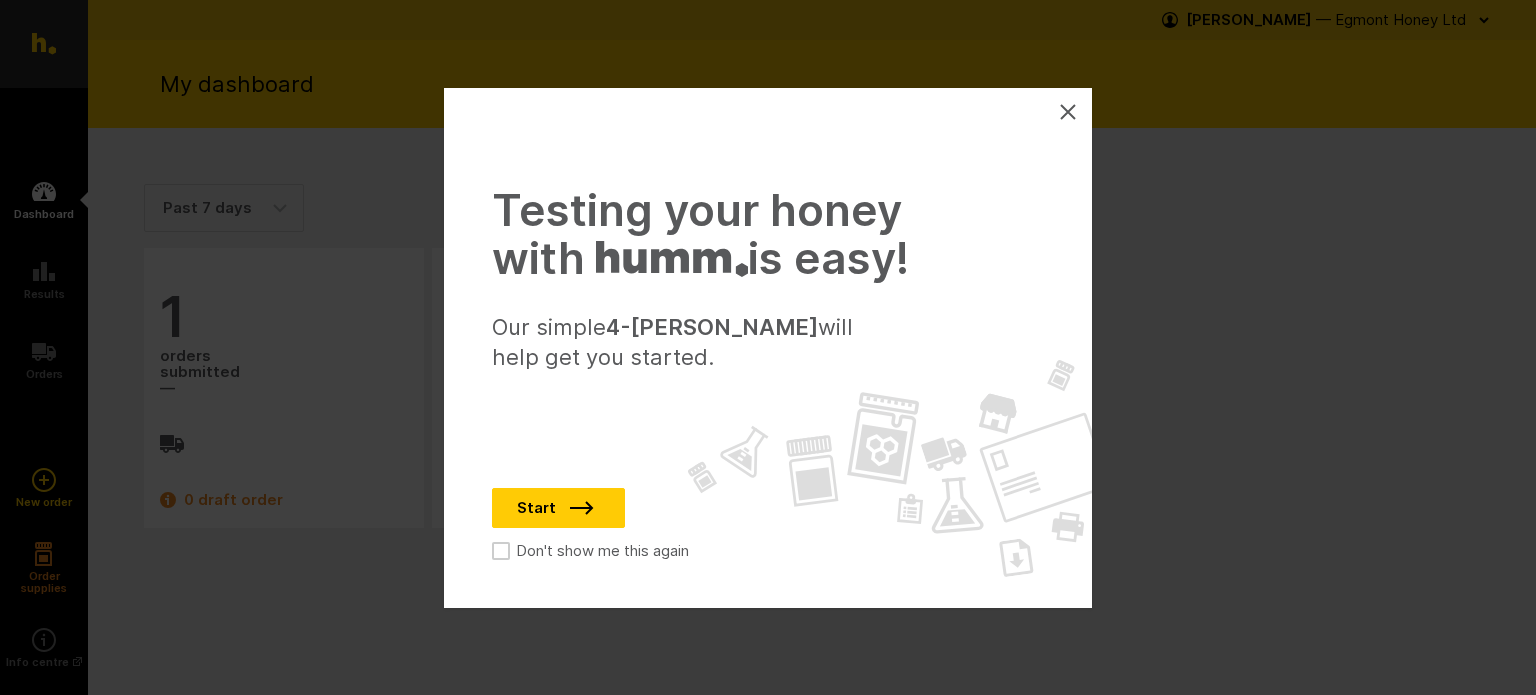 scroll, scrollTop: 0, scrollLeft: 0, axis: both 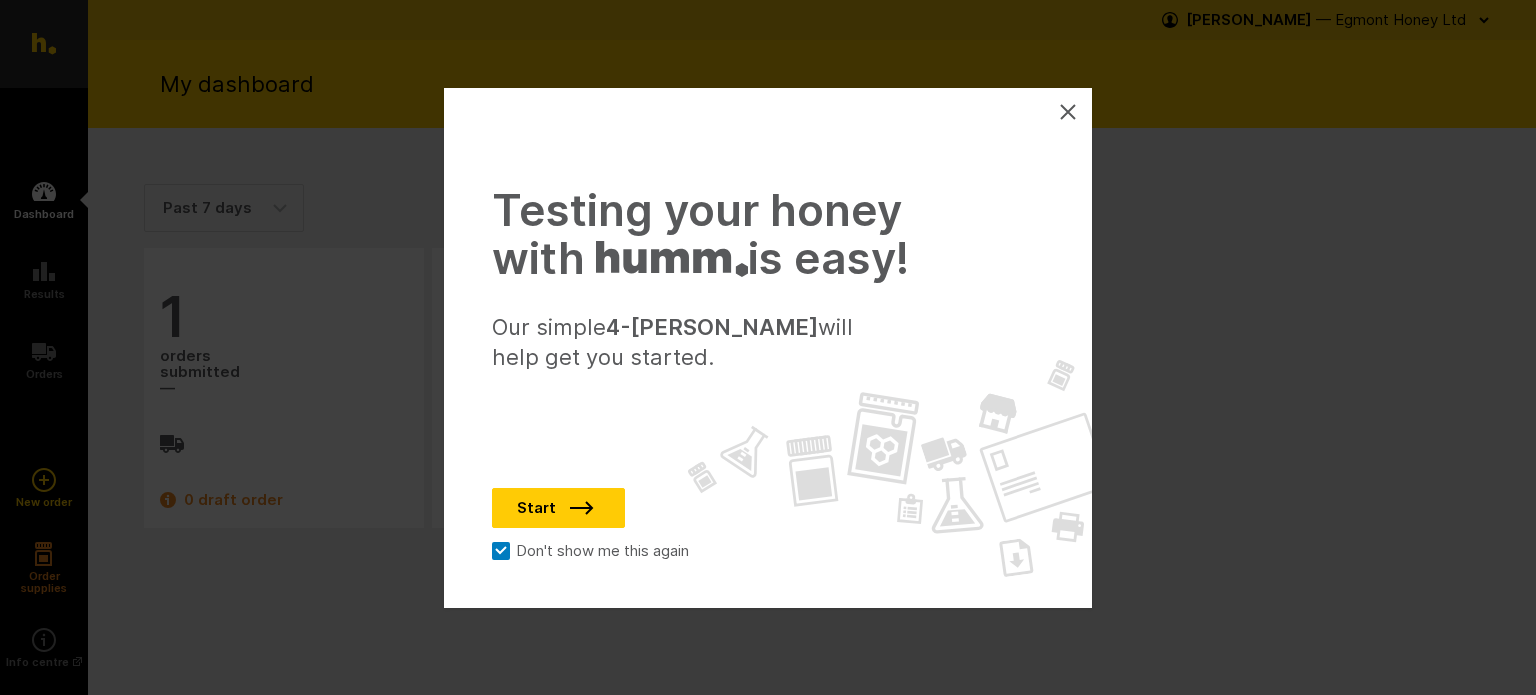 click 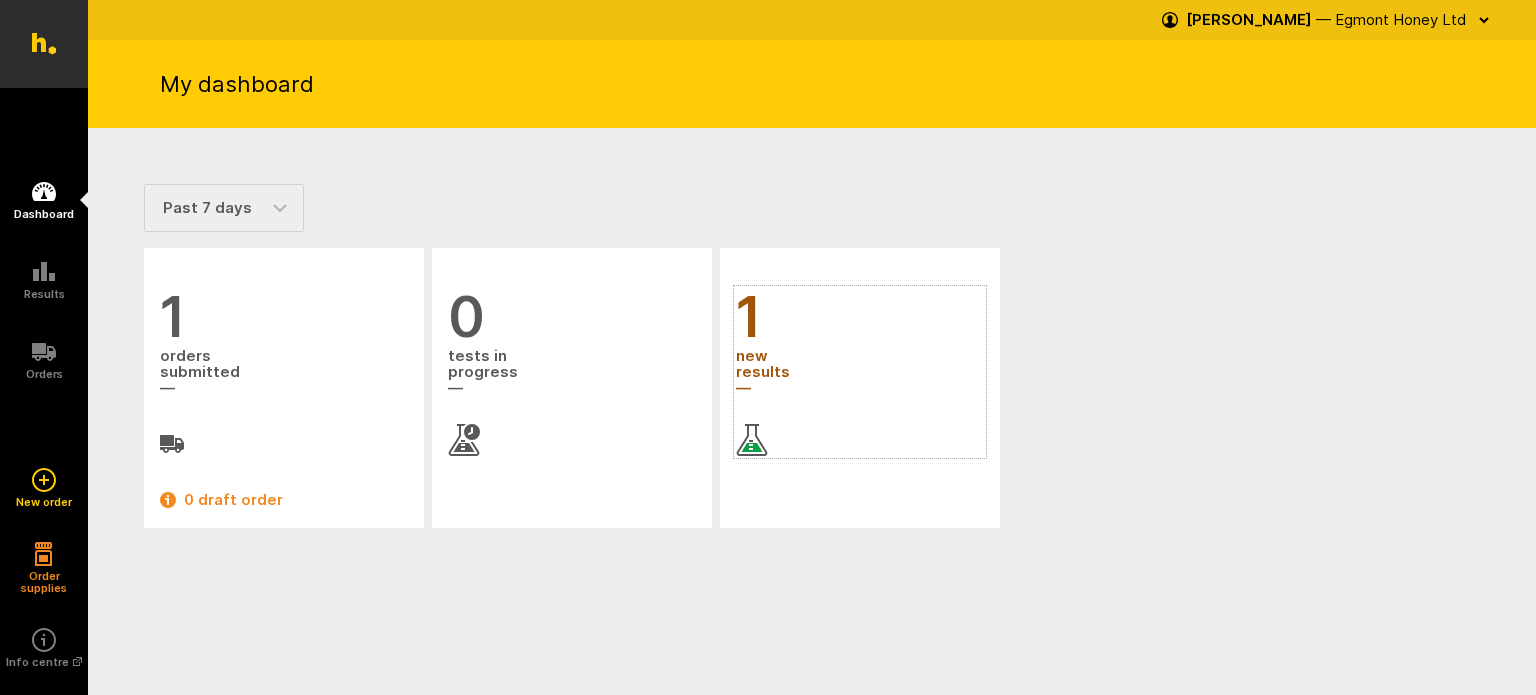 click on "new  results" at bounding box center [860, 373] 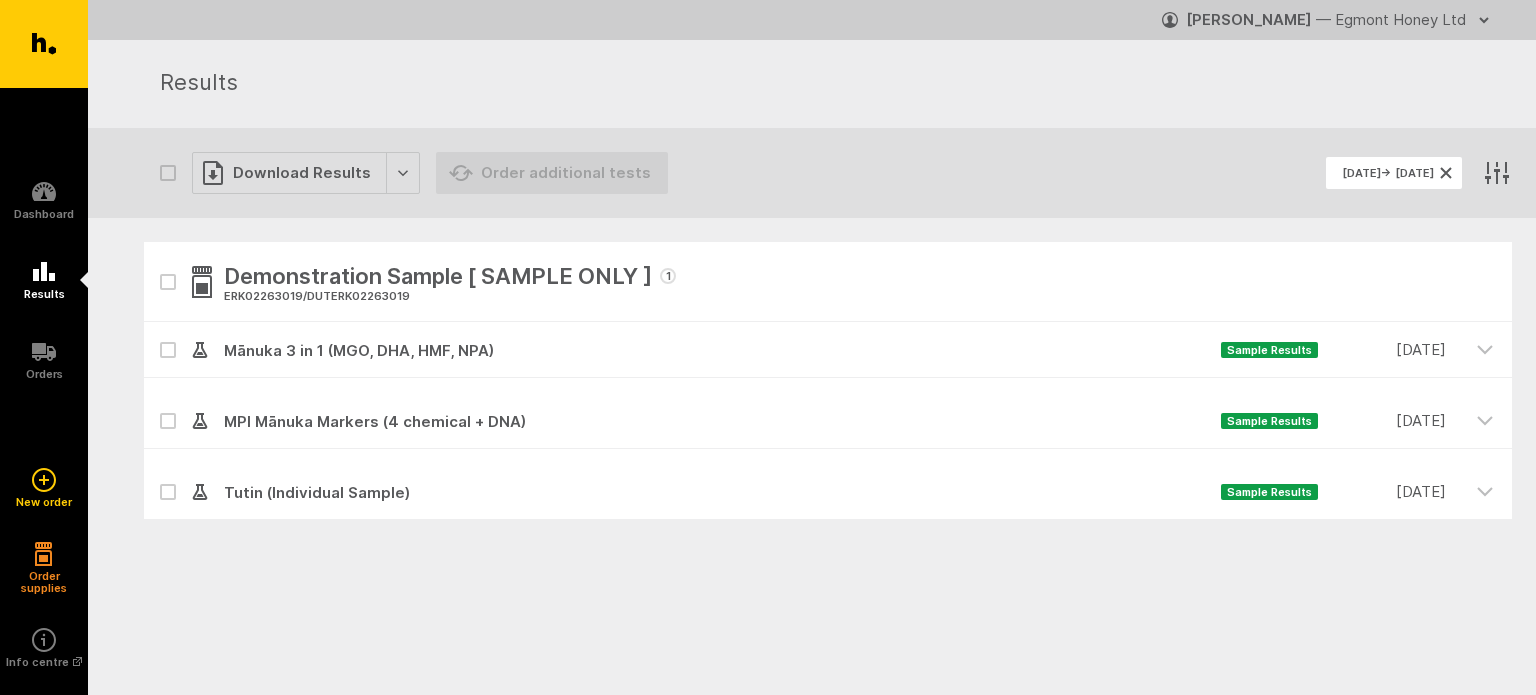 scroll, scrollTop: 0, scrollLeft: 0, axis: both 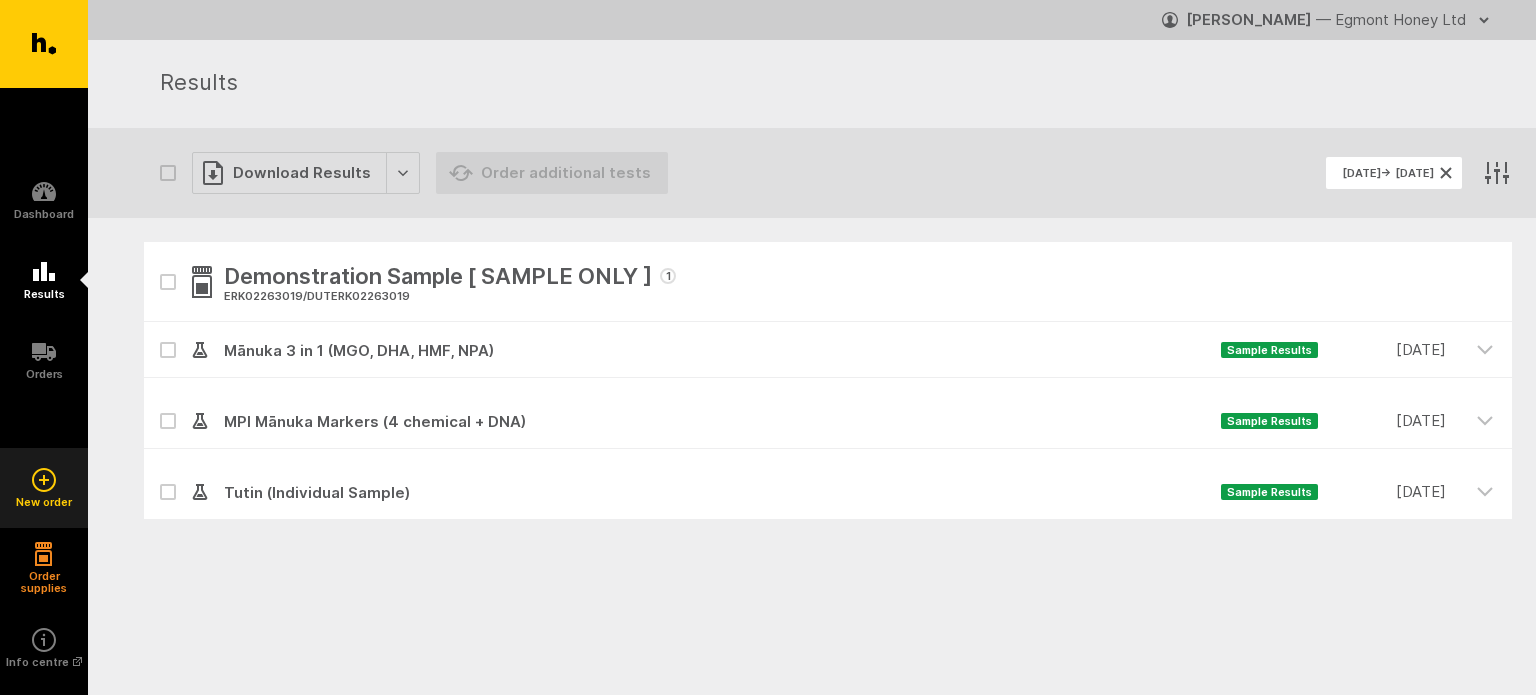 click 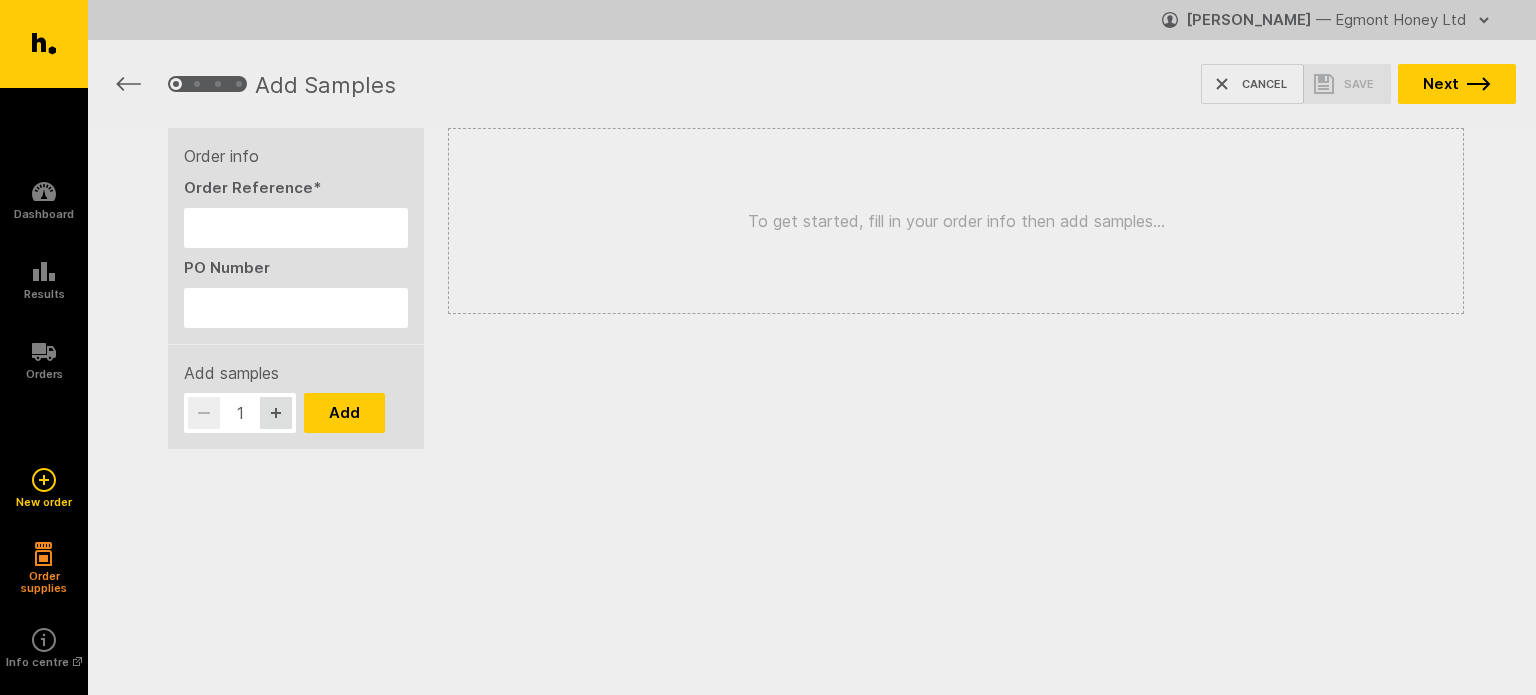 scroll, scrollTop: 0, scrollLeft: 0, axis: both 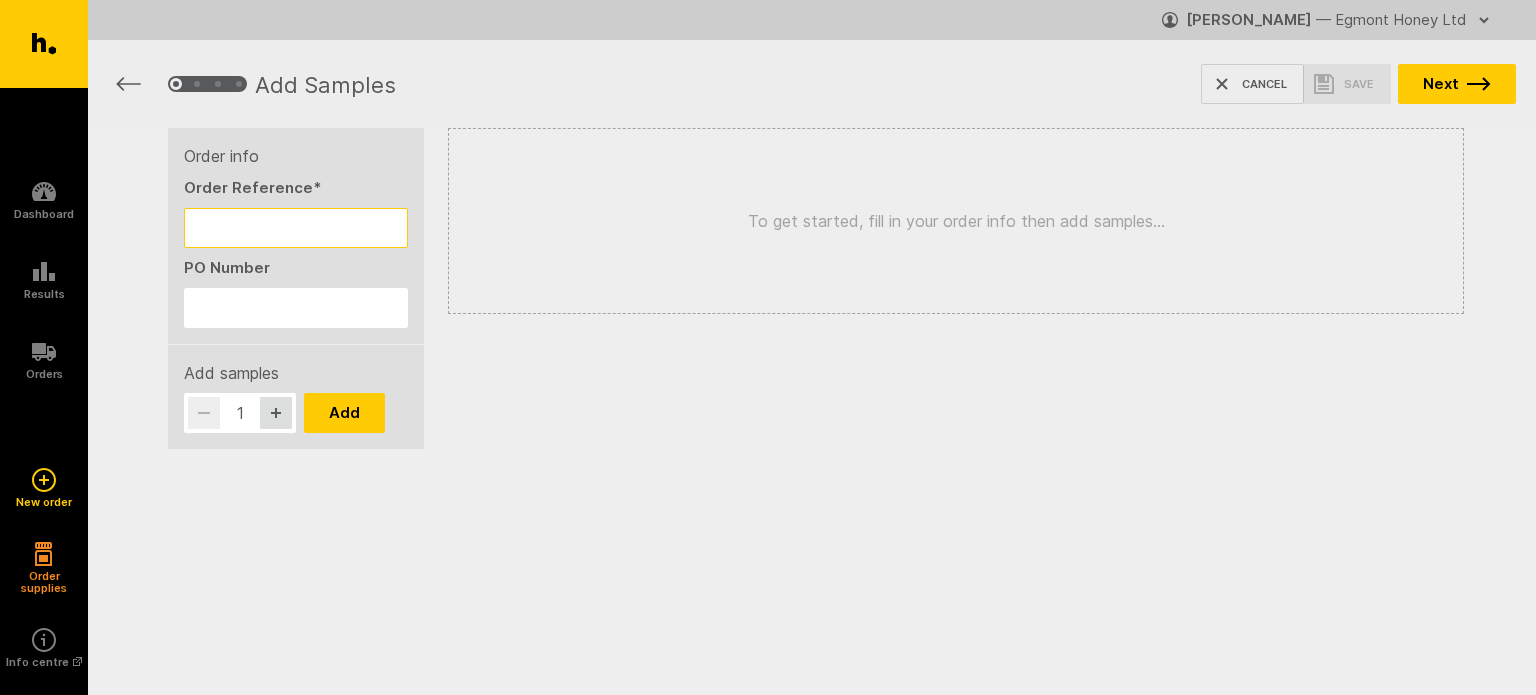 click on "Order Reference *" at bounding box center [296, 228] 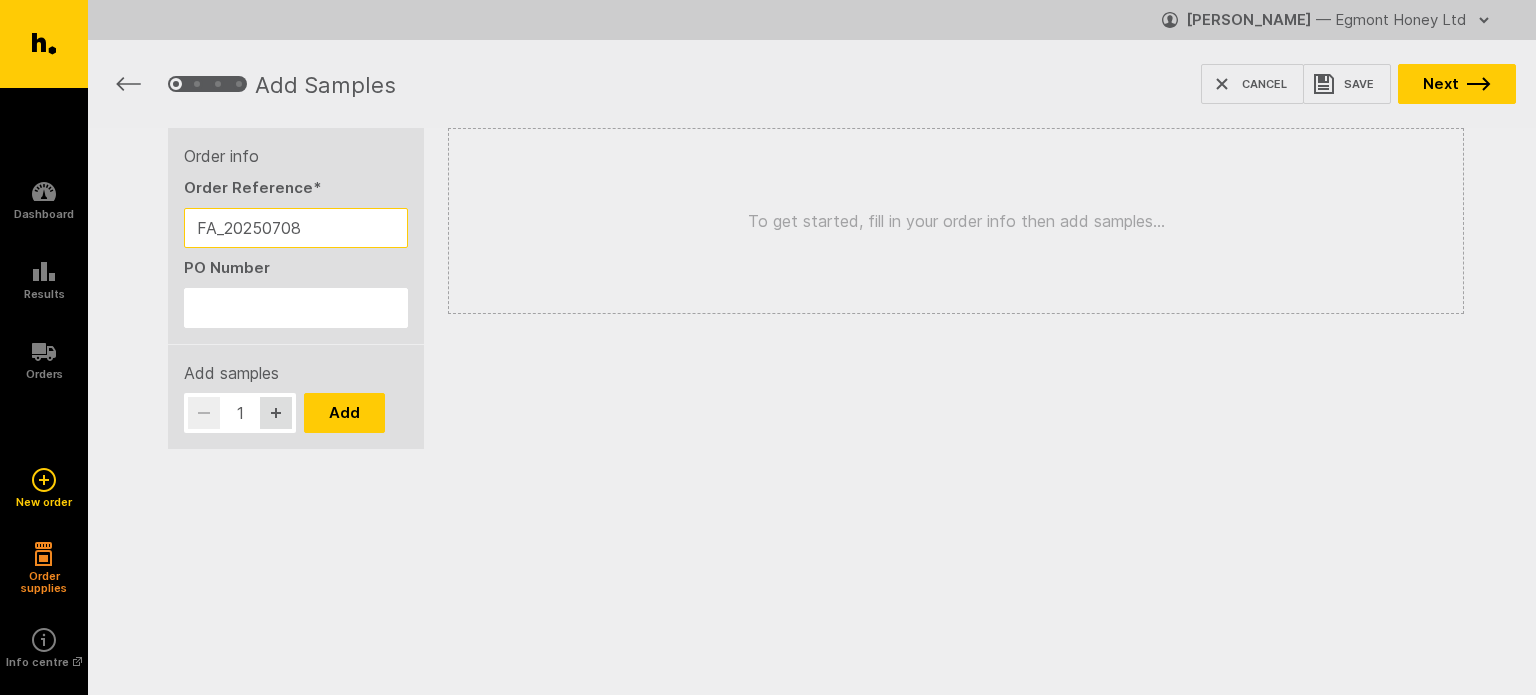 type on "FA_20250708" 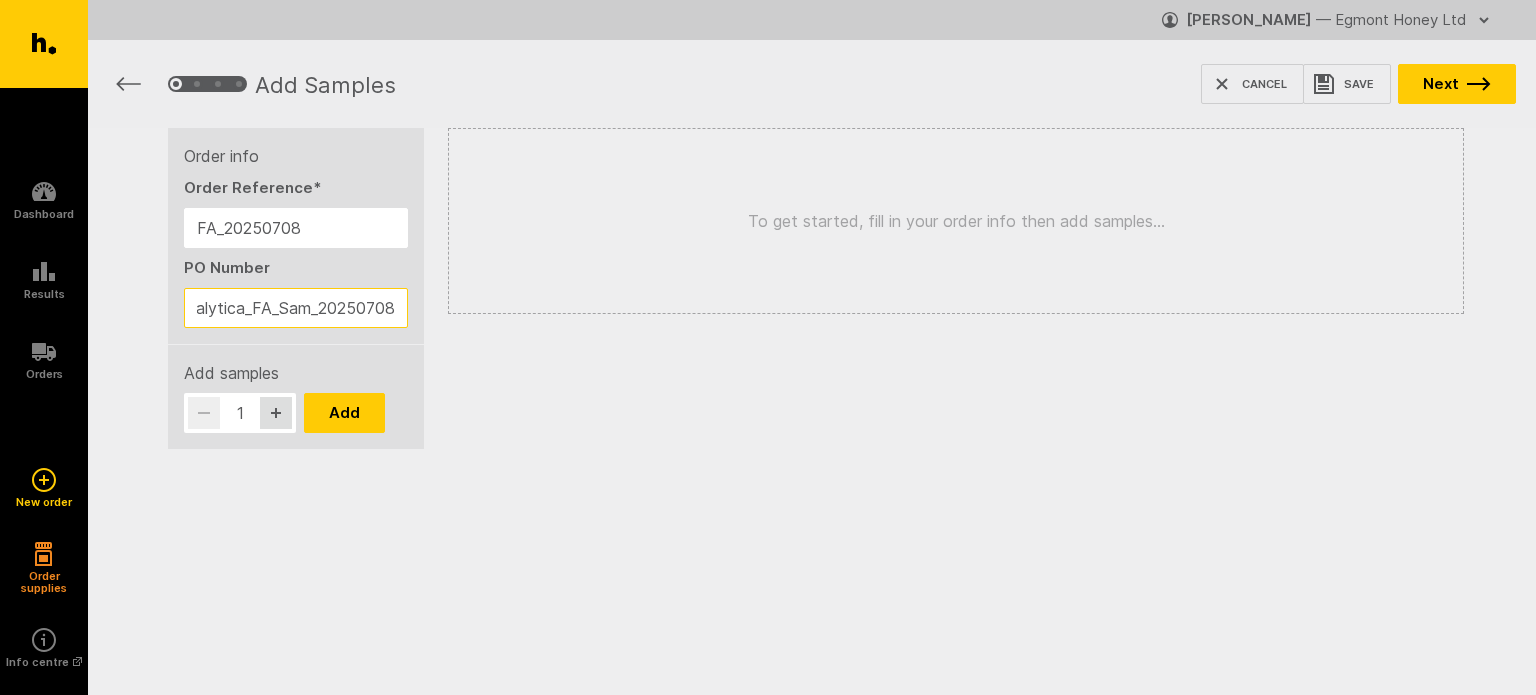 scroll, scrollTop: 0, scrollLeft: 0, axis: both 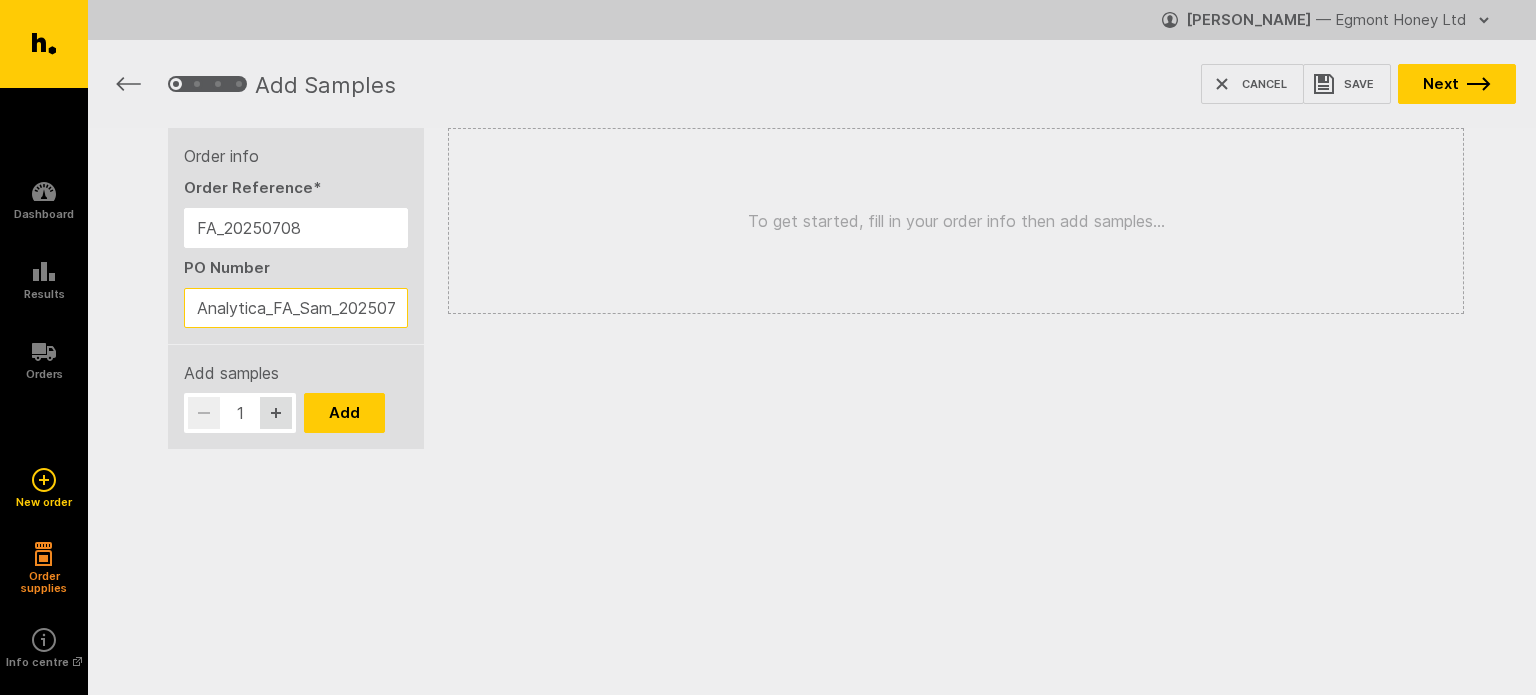 type on "Analytica_FA_Sam_20250708" 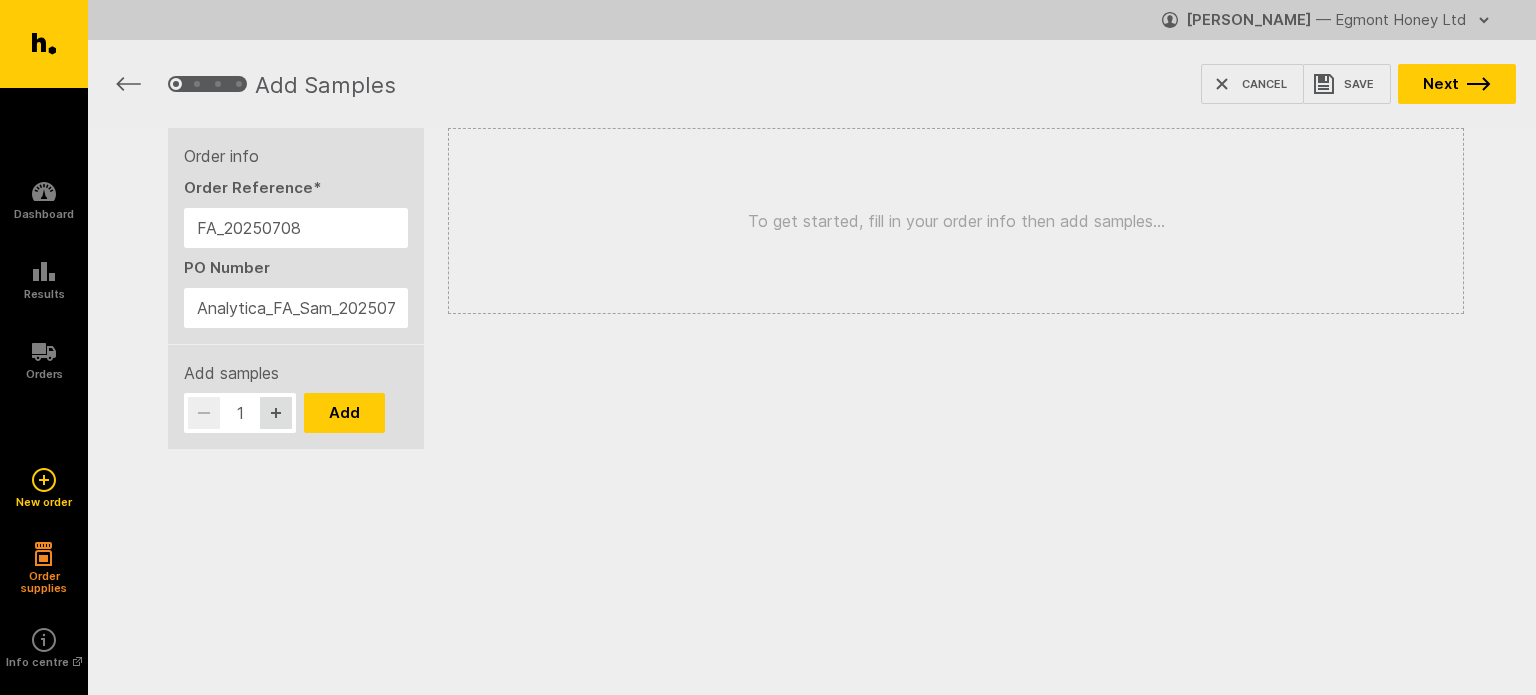 click on "To get started, fill in your order info then add samples..." at bounding box center [956, 325] 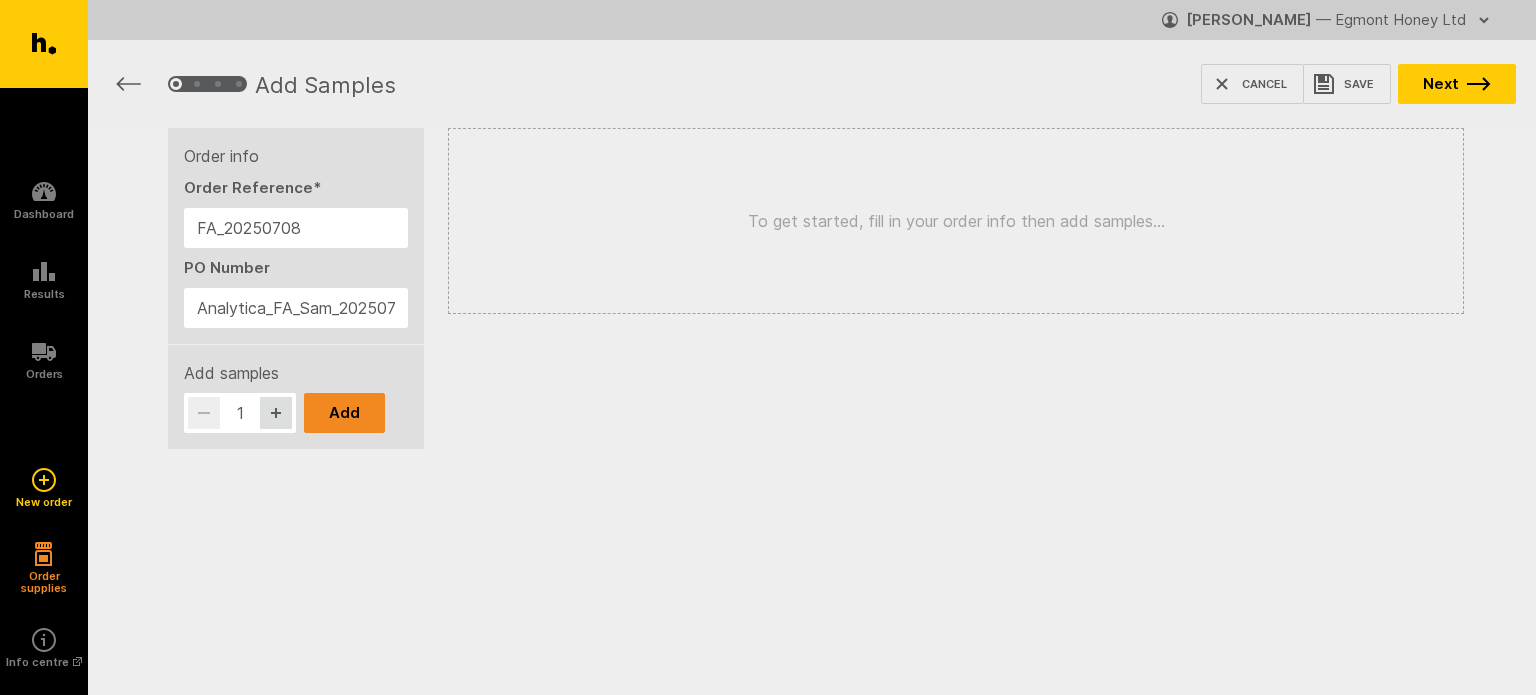 click on "Add" at bounding box center (344, 413) 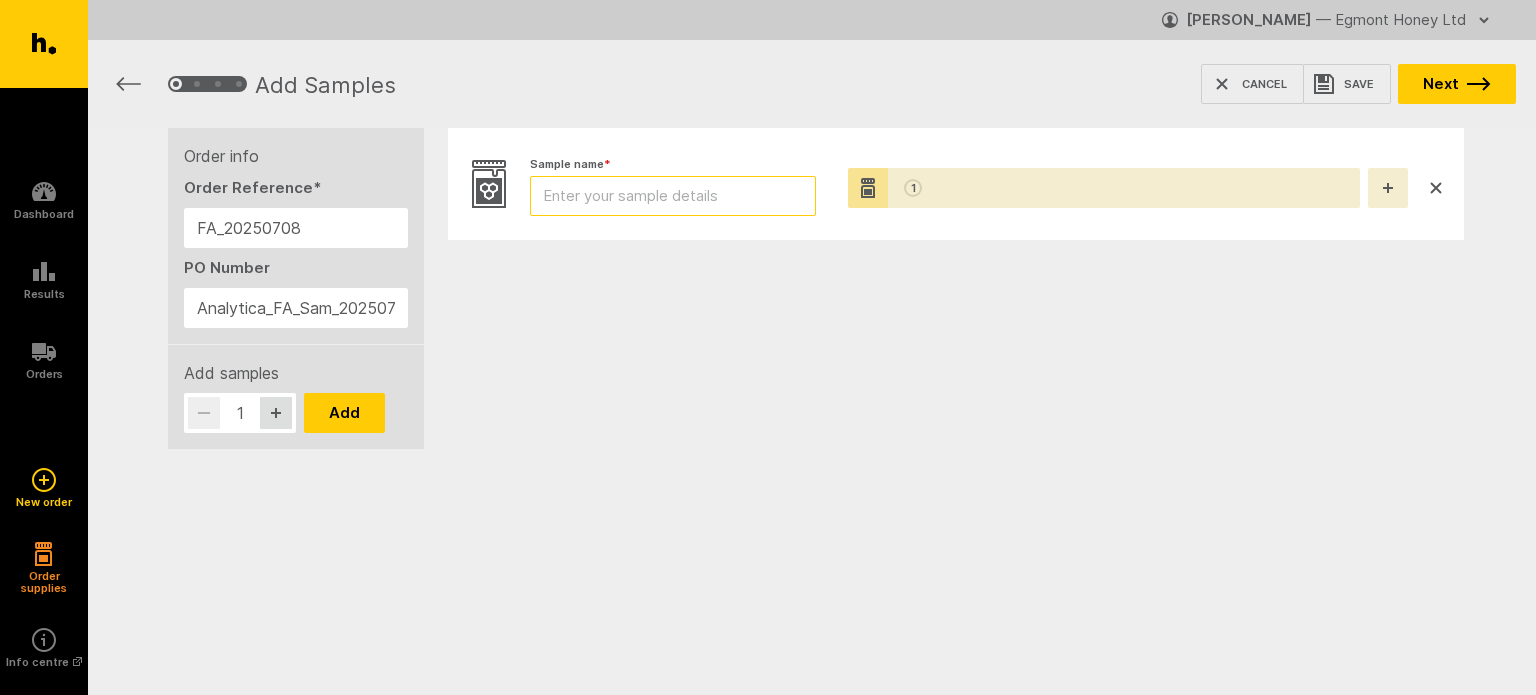 click on "Sample name *" at bounding box center (673, 196) 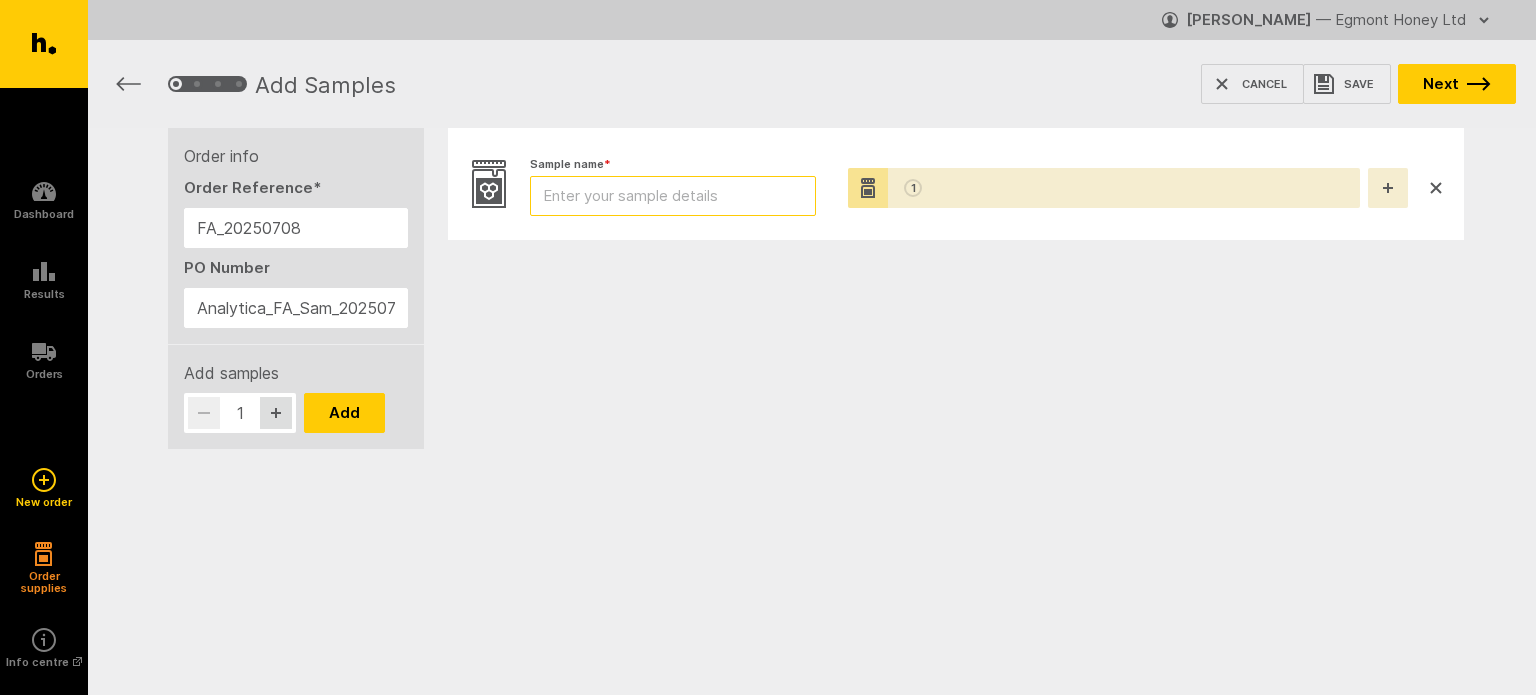 click on "Sample name *" at bounding box center (673, 196) 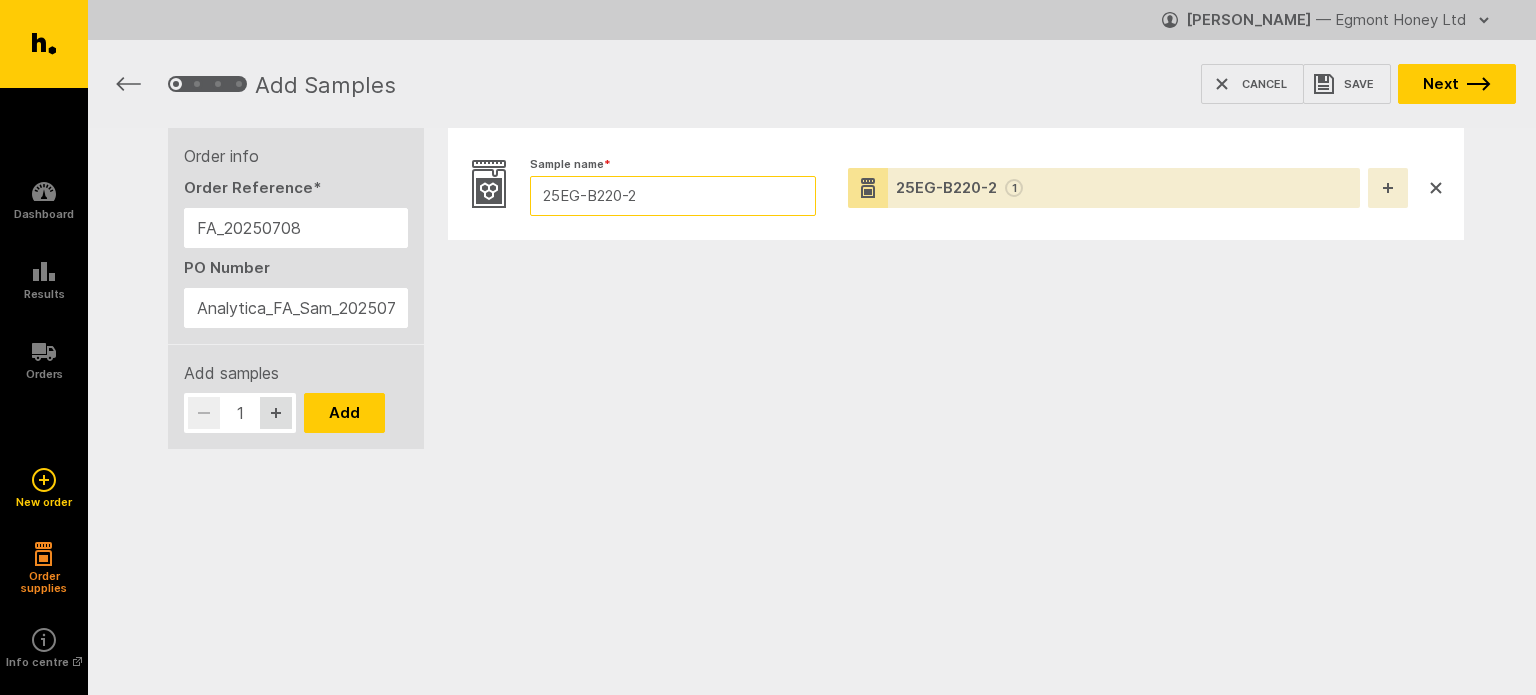 type on "25EG-B220-2" 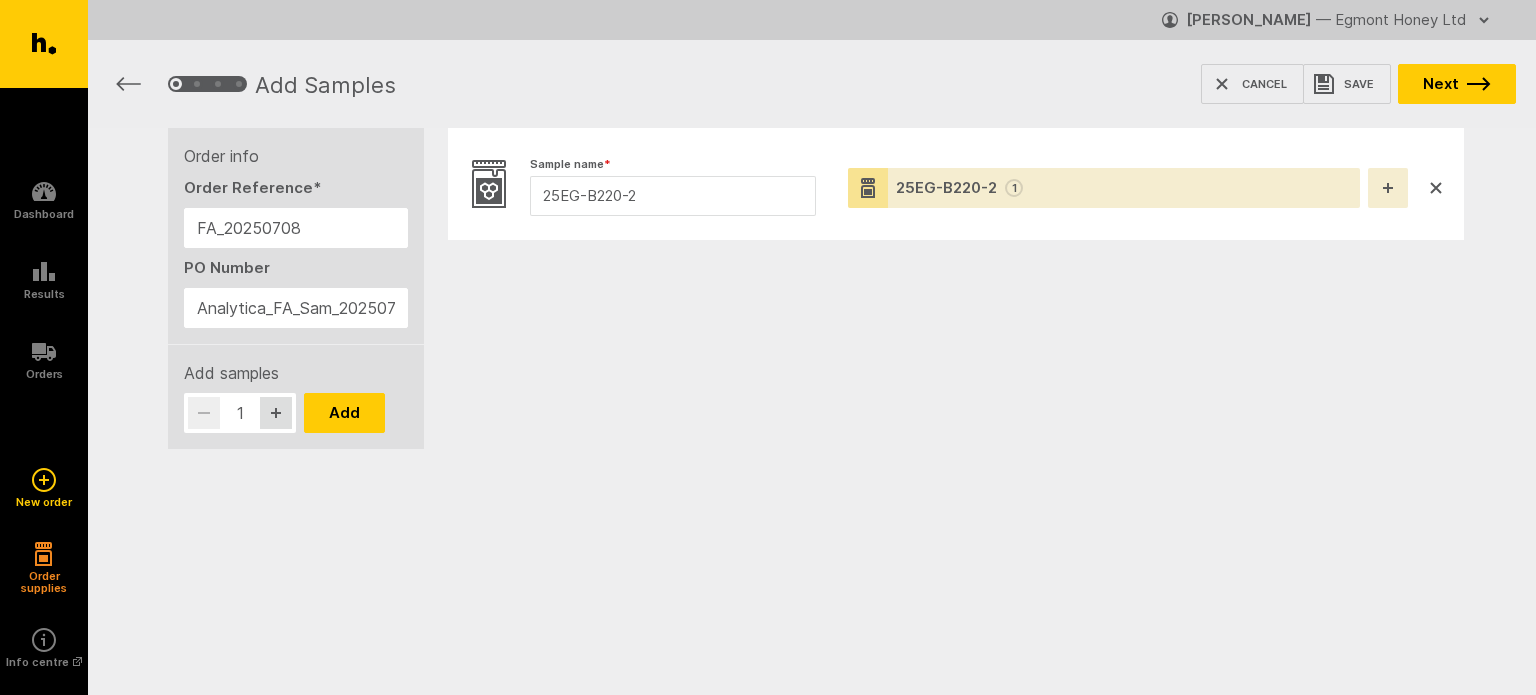 click on "Sample name * 25EG-B220-2 Pottles * 25EG-B220-2 1" at bounding box center [956, 280] 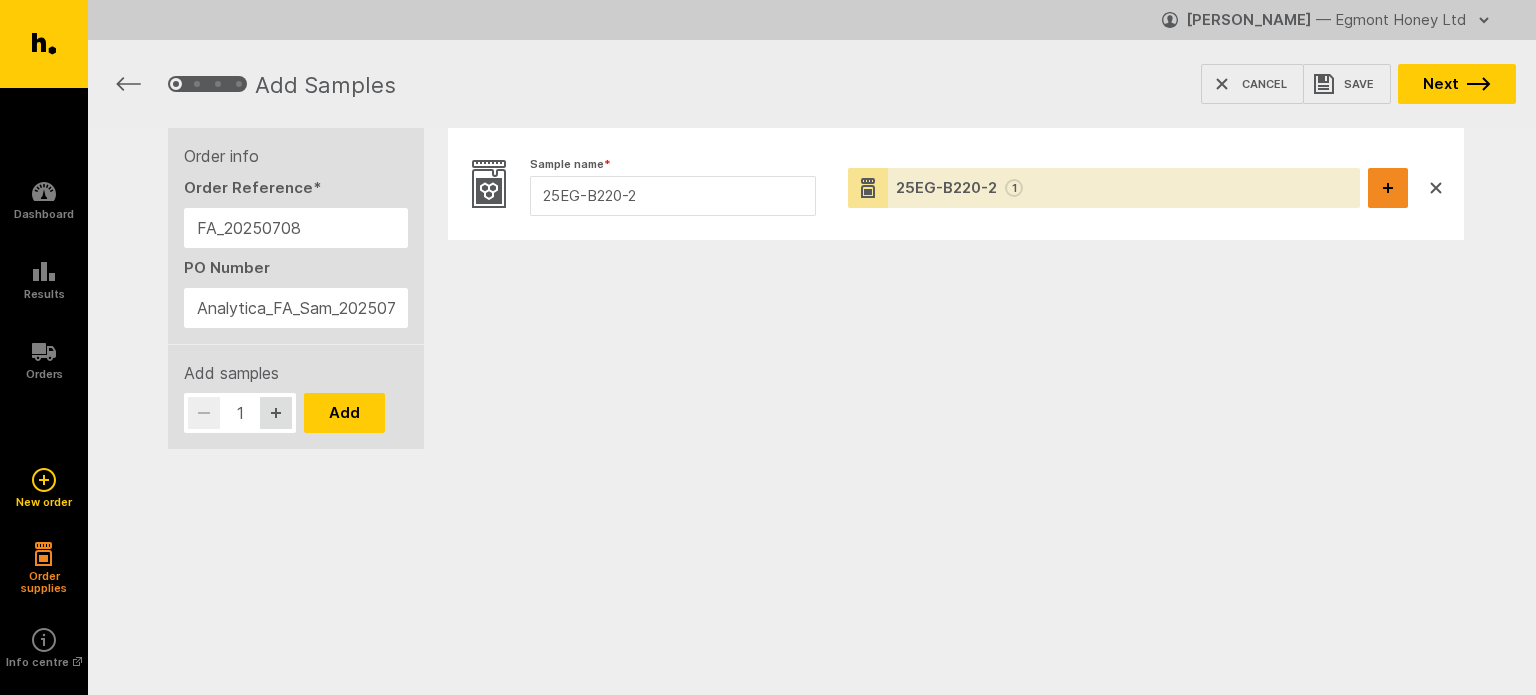 click 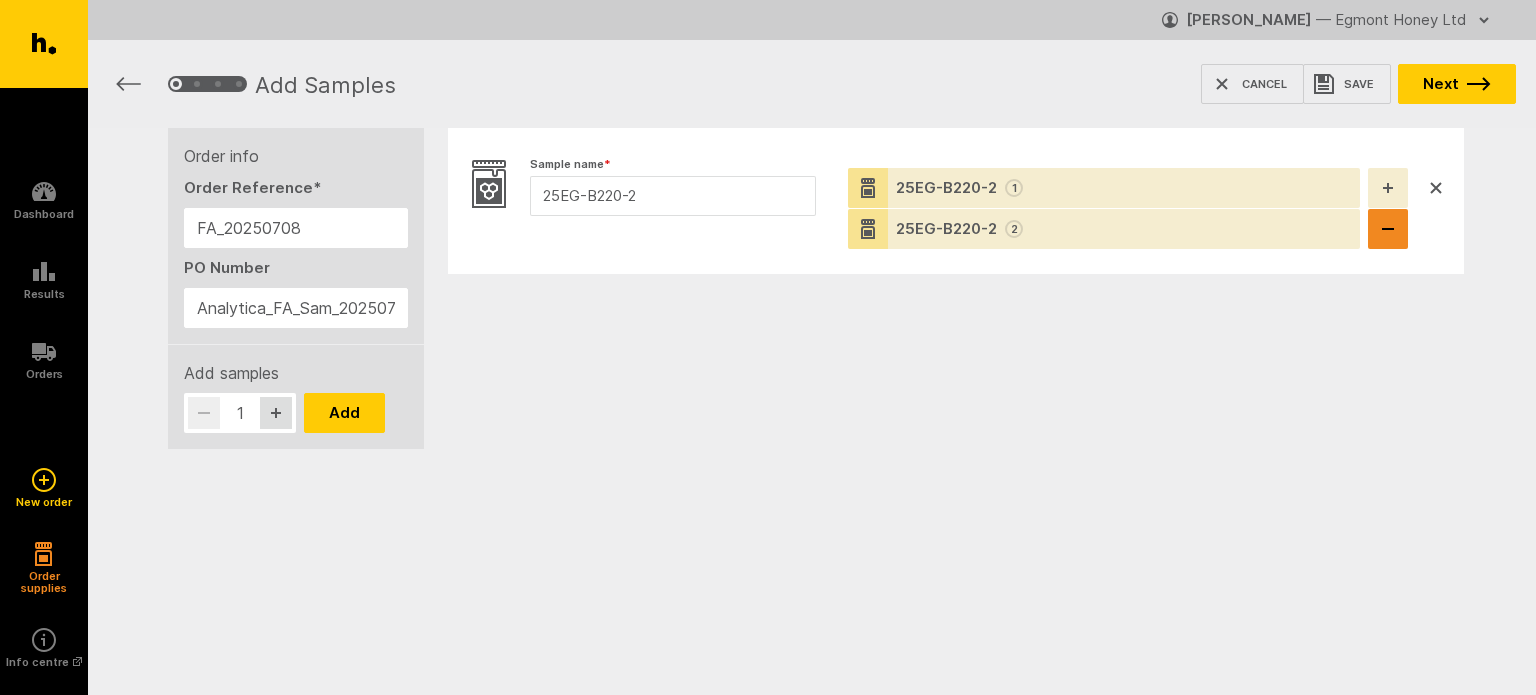 click at bounding box center [1388, 229] 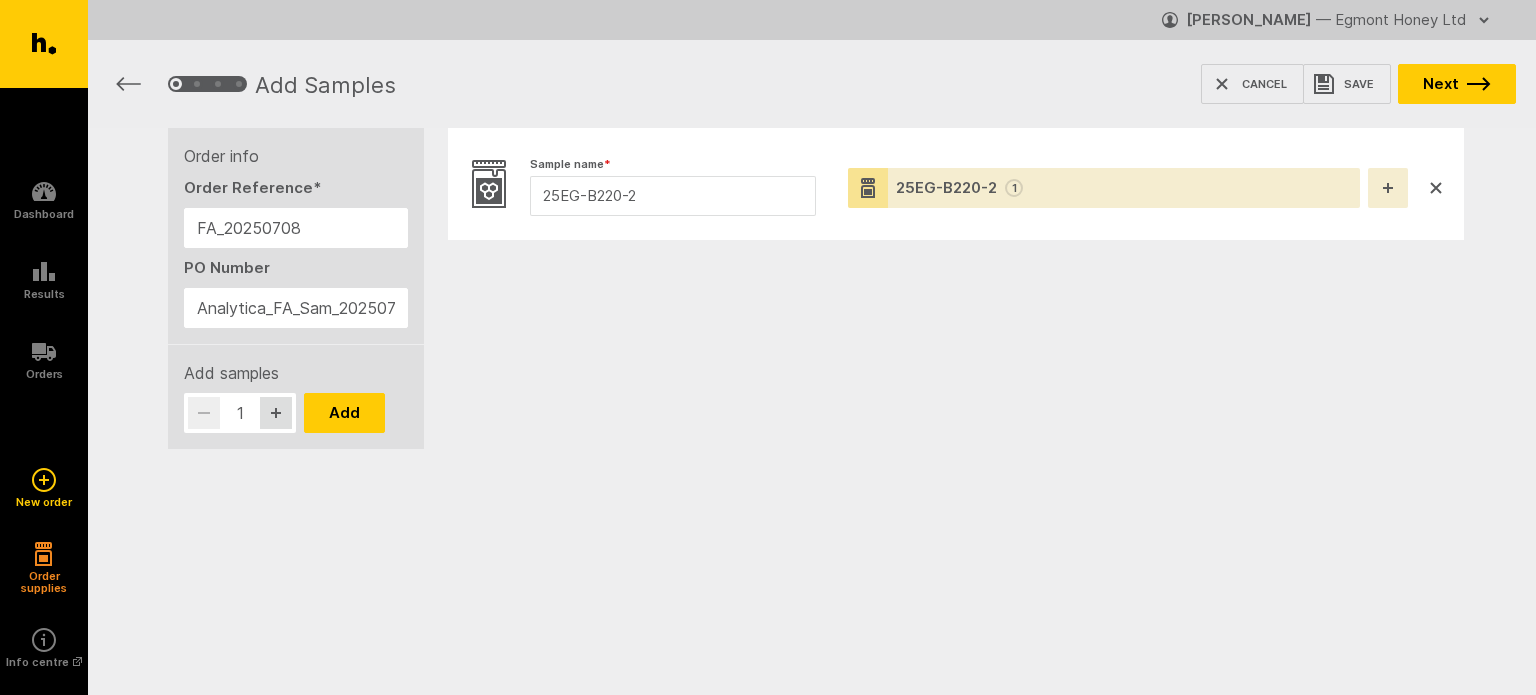 click on "Sample name * 25EG-B220-2 Pottles * 25EG-B220-2 1" at bounding box center (956, 280) 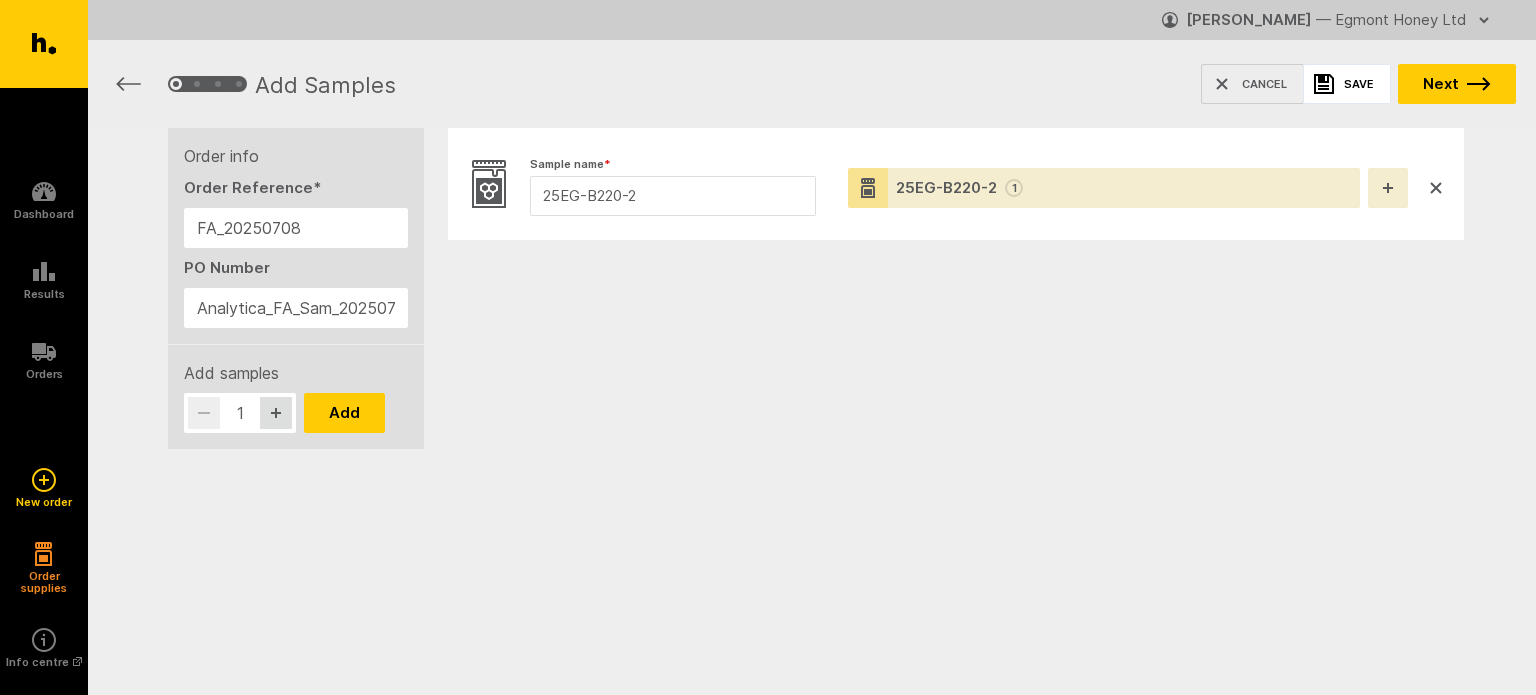 click on "Save" at bounding box center [1347, 84] 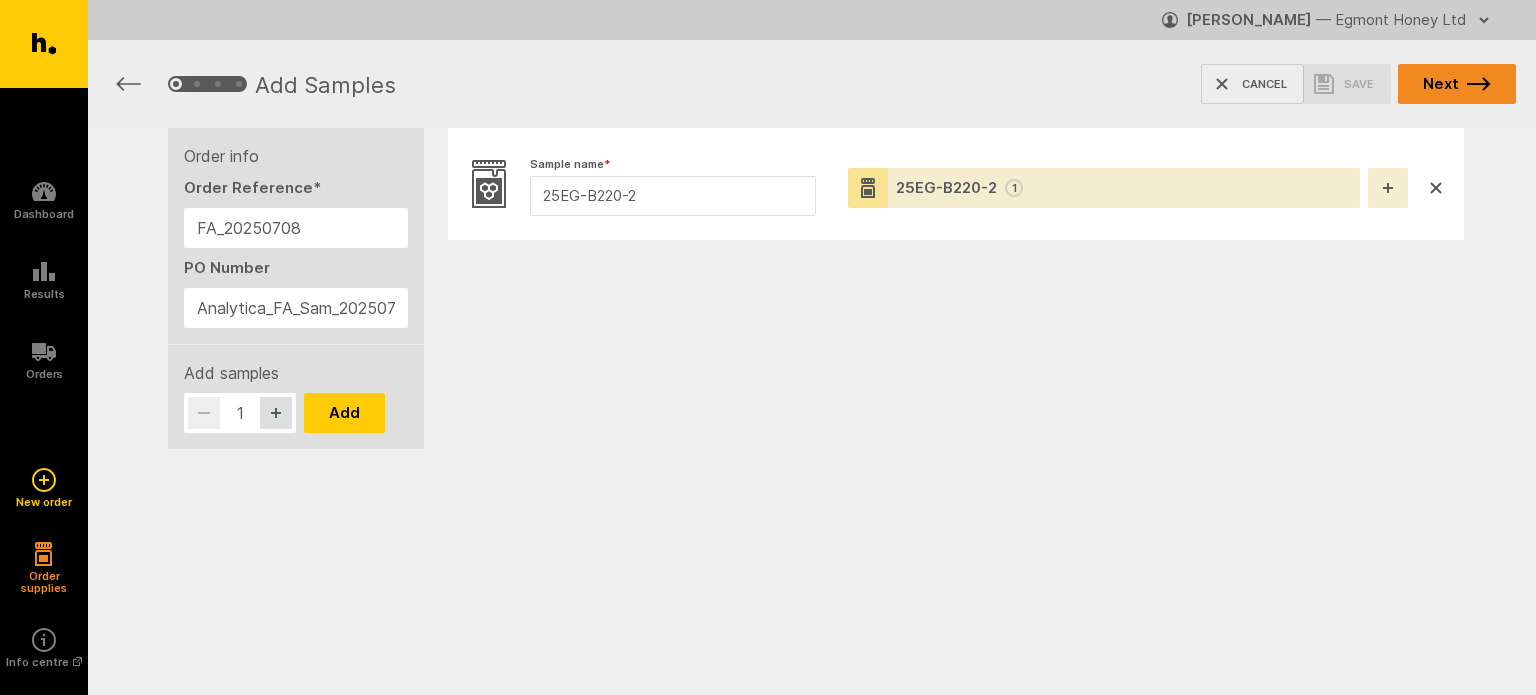 click on "Next" at bounding box center [1457, 84] 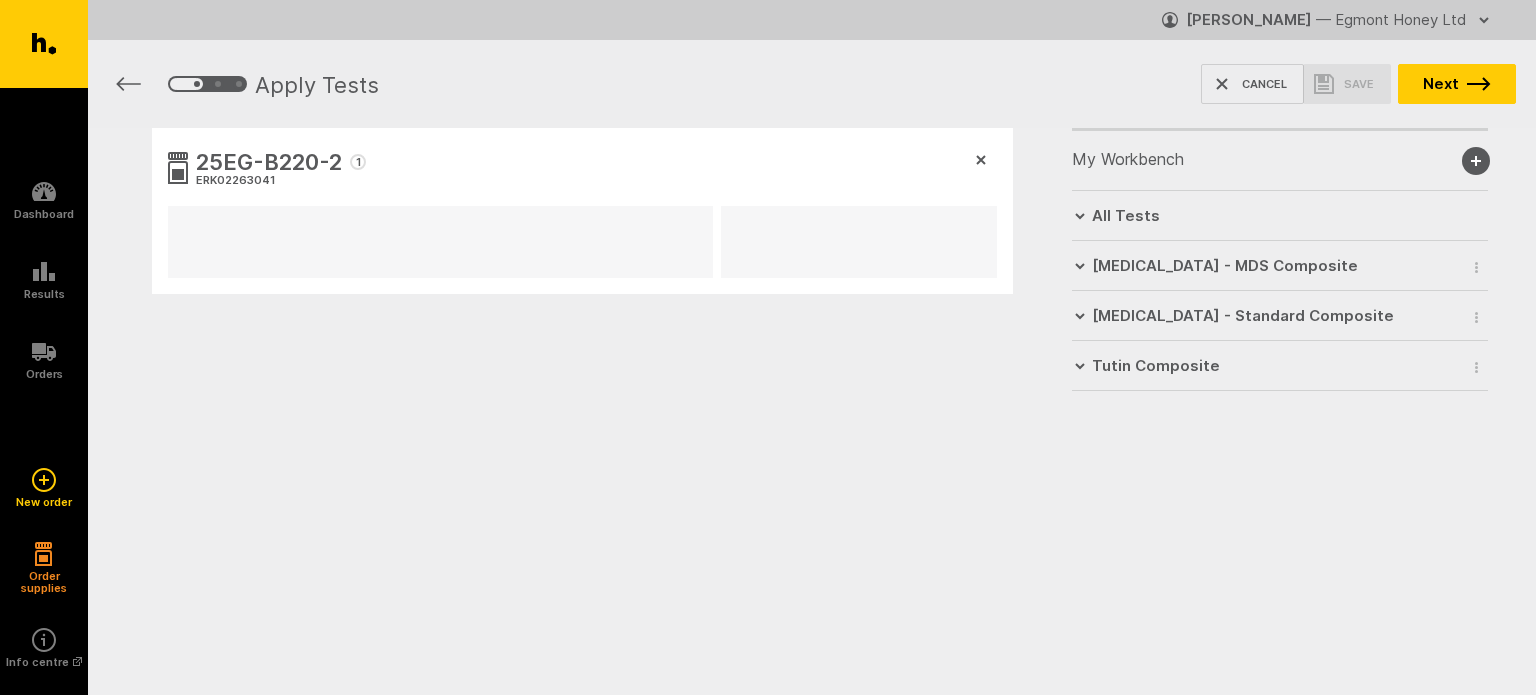 scroll, scrollTop: 0, scrollLeft: 0, axis: both 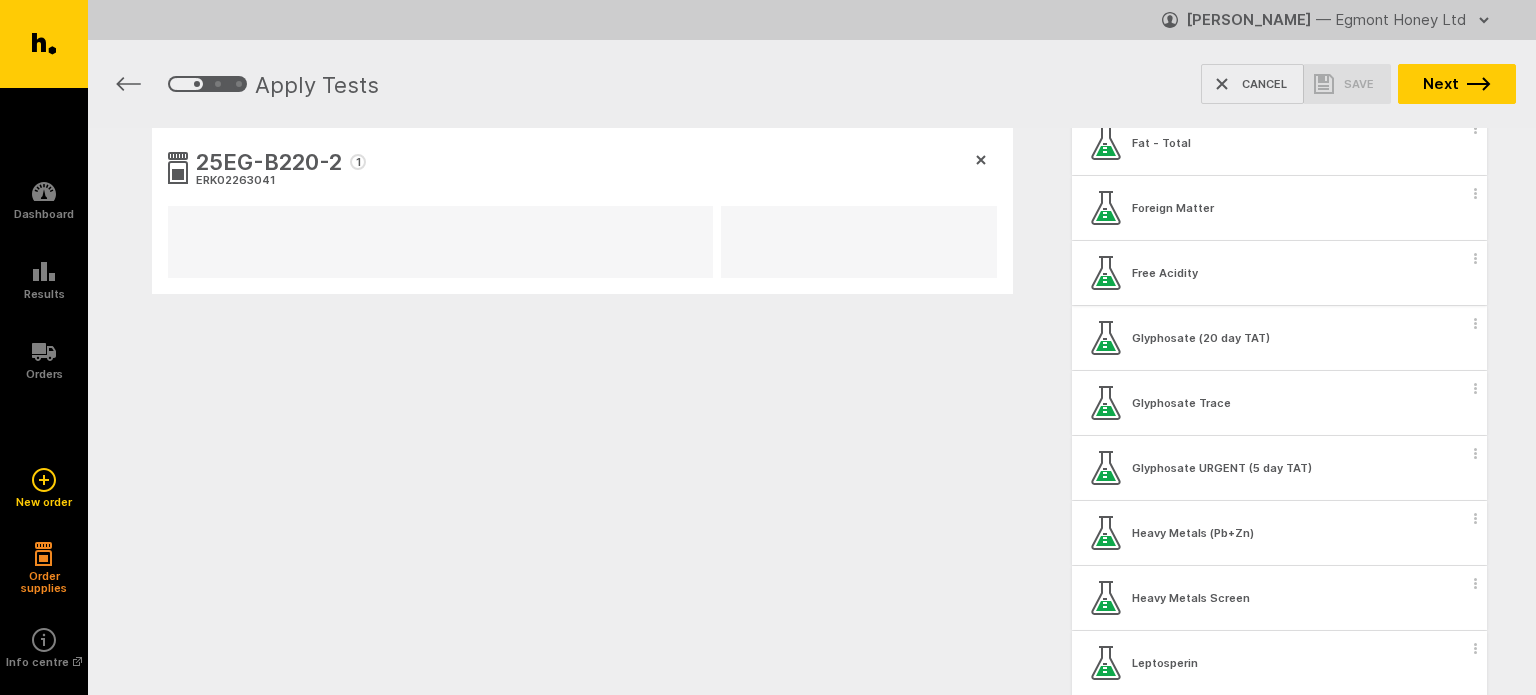 click 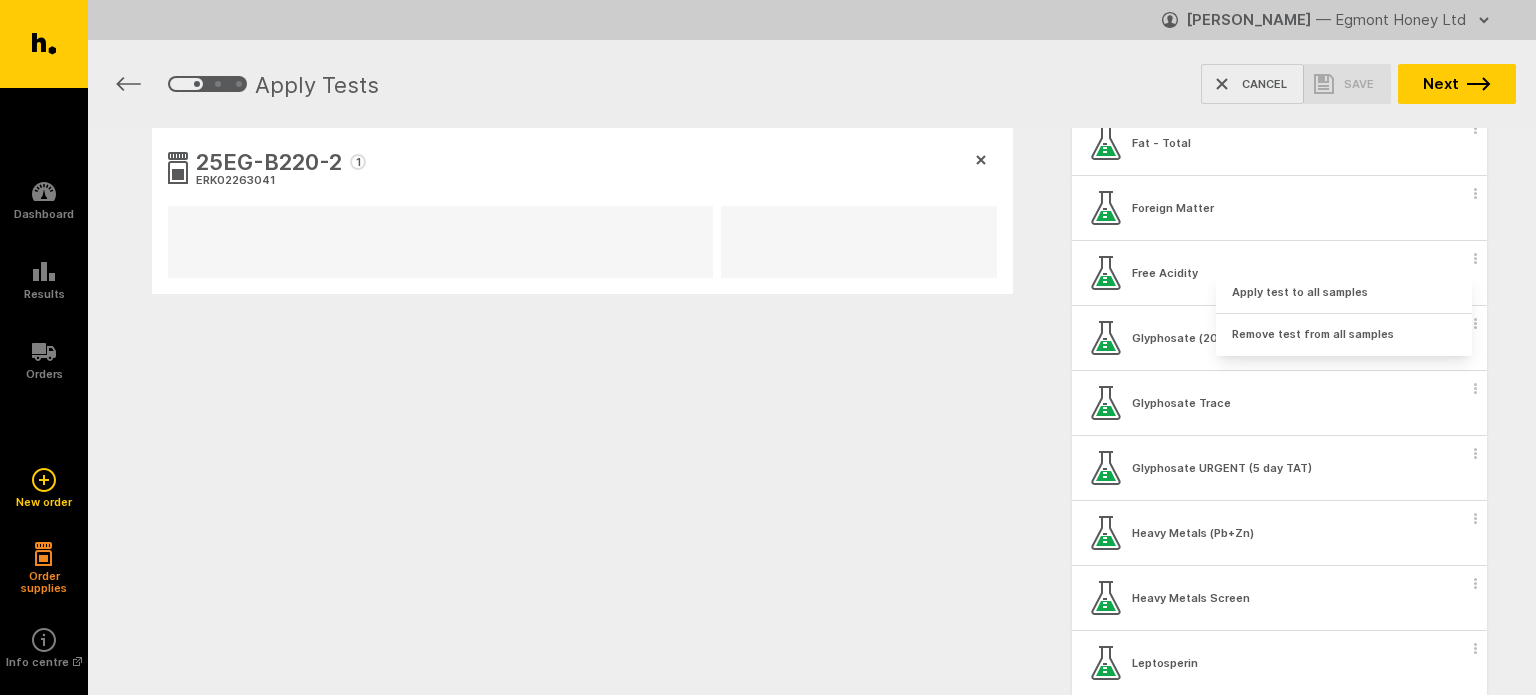 click on "25EG-B220-2 1 ERK02263041" at bounding box center [570, 307] 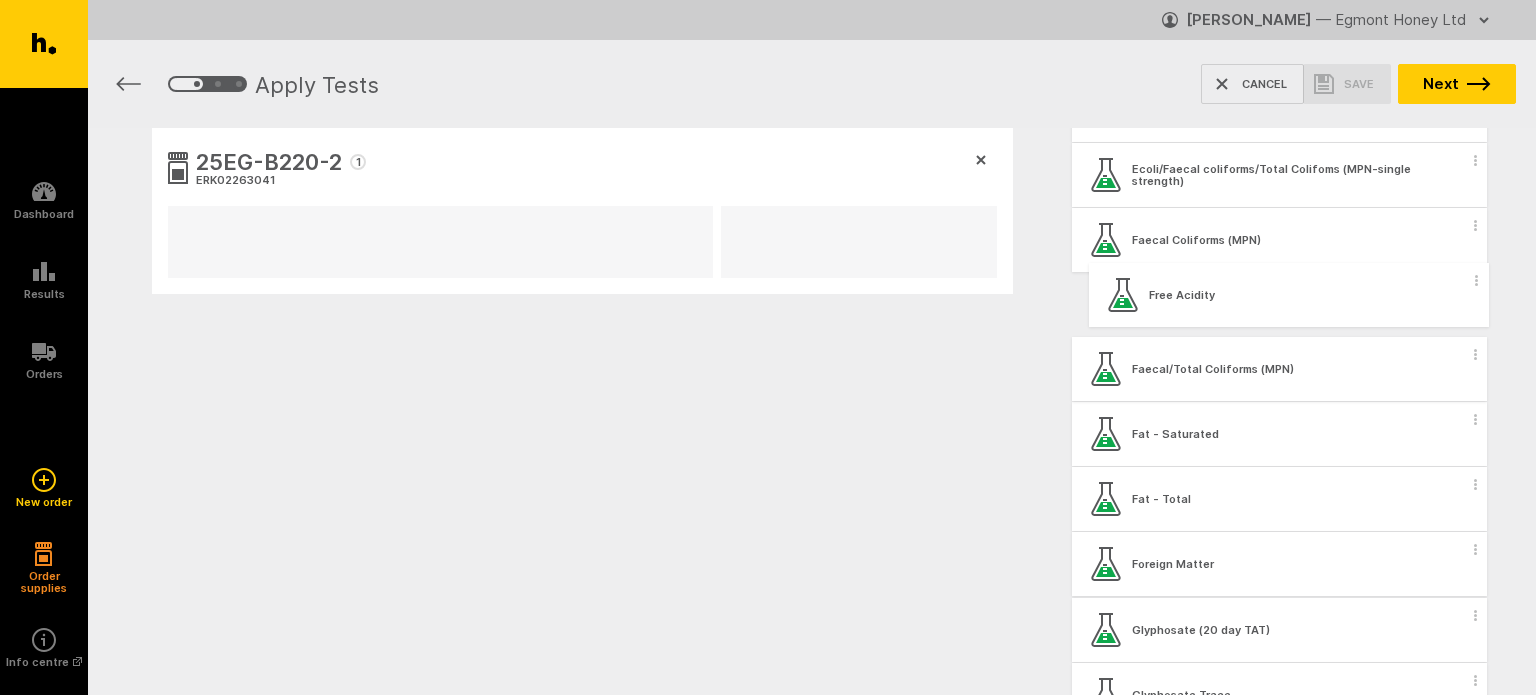 scroll, scrollTop: 1006, scrollLeft: 0, axis: vertical 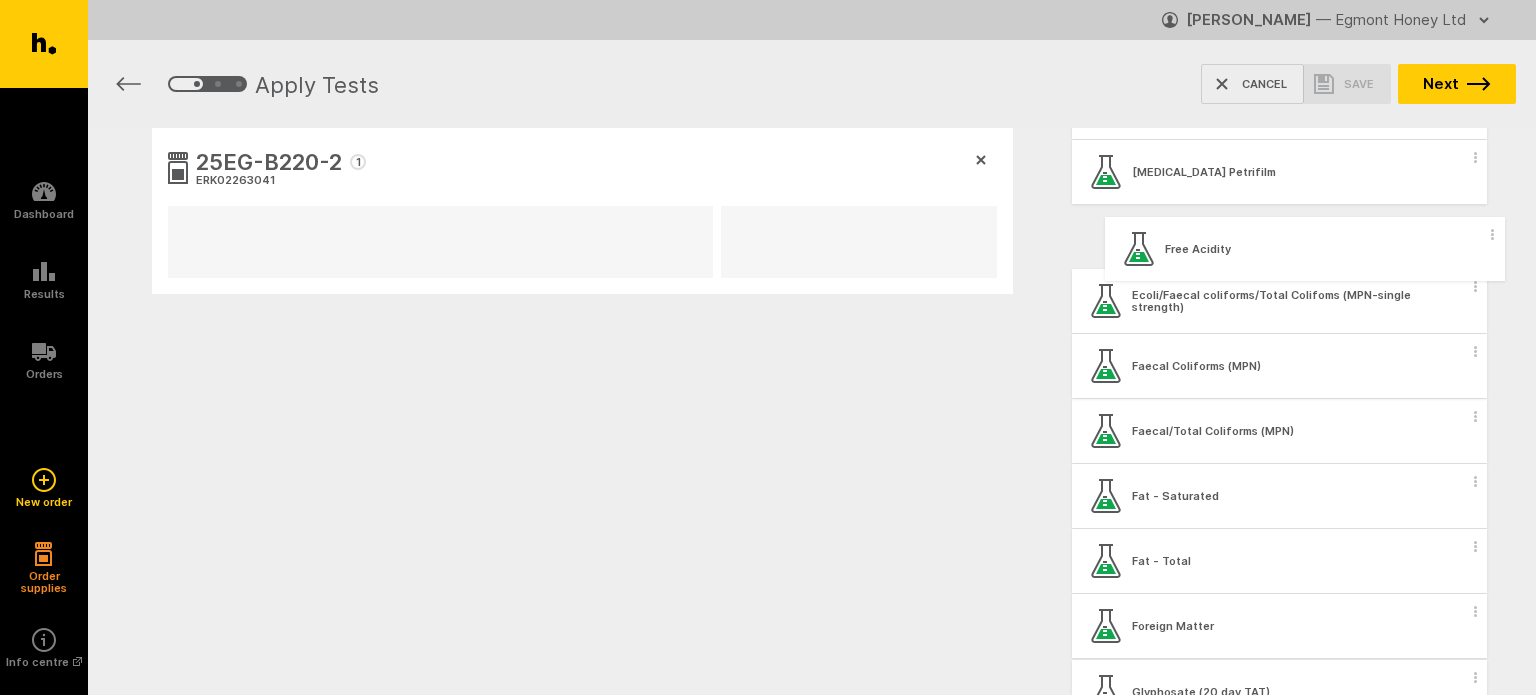drag, startPoint x: 1147, startPoint y: 279, endPoint x: 1161, endPoint y: 259, distance: 24.41311 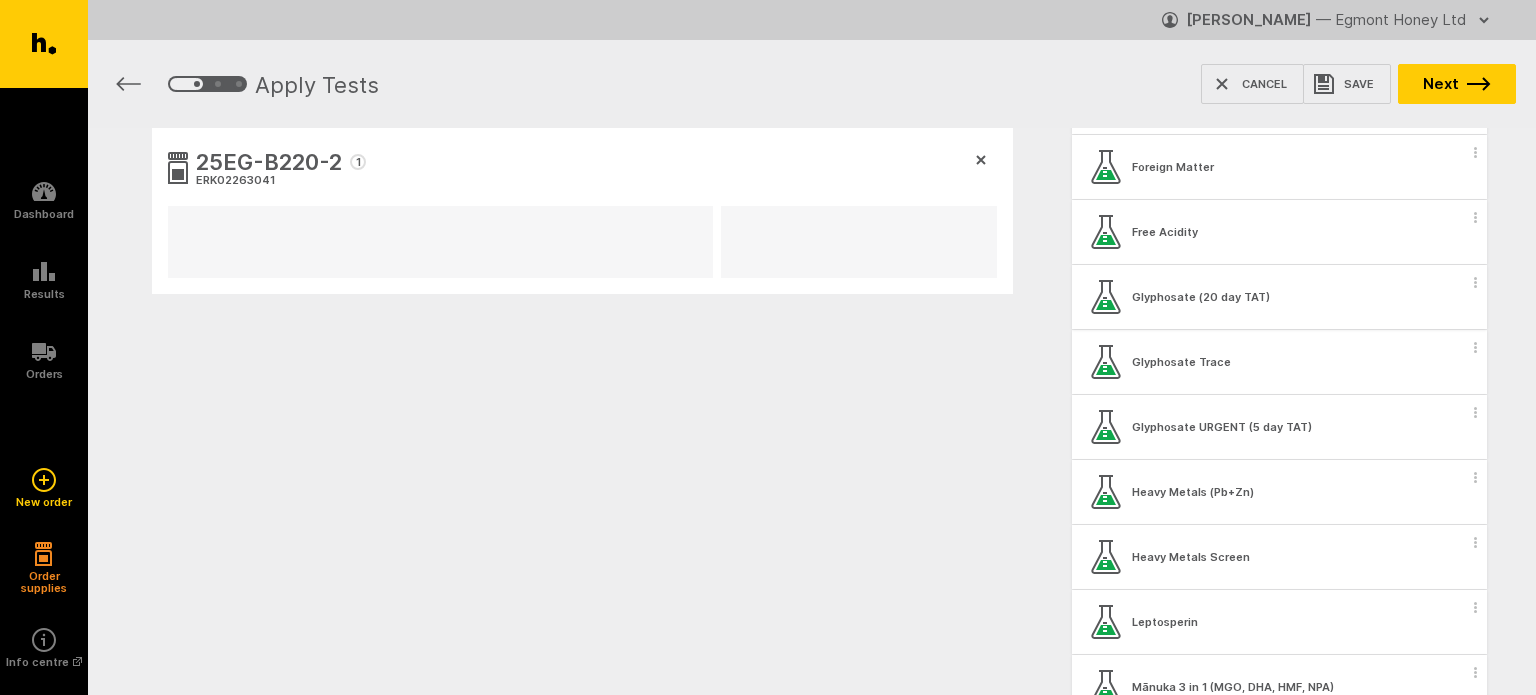 scroll, scrollTop: 1241, scrollLeft: 0, axis: vertical 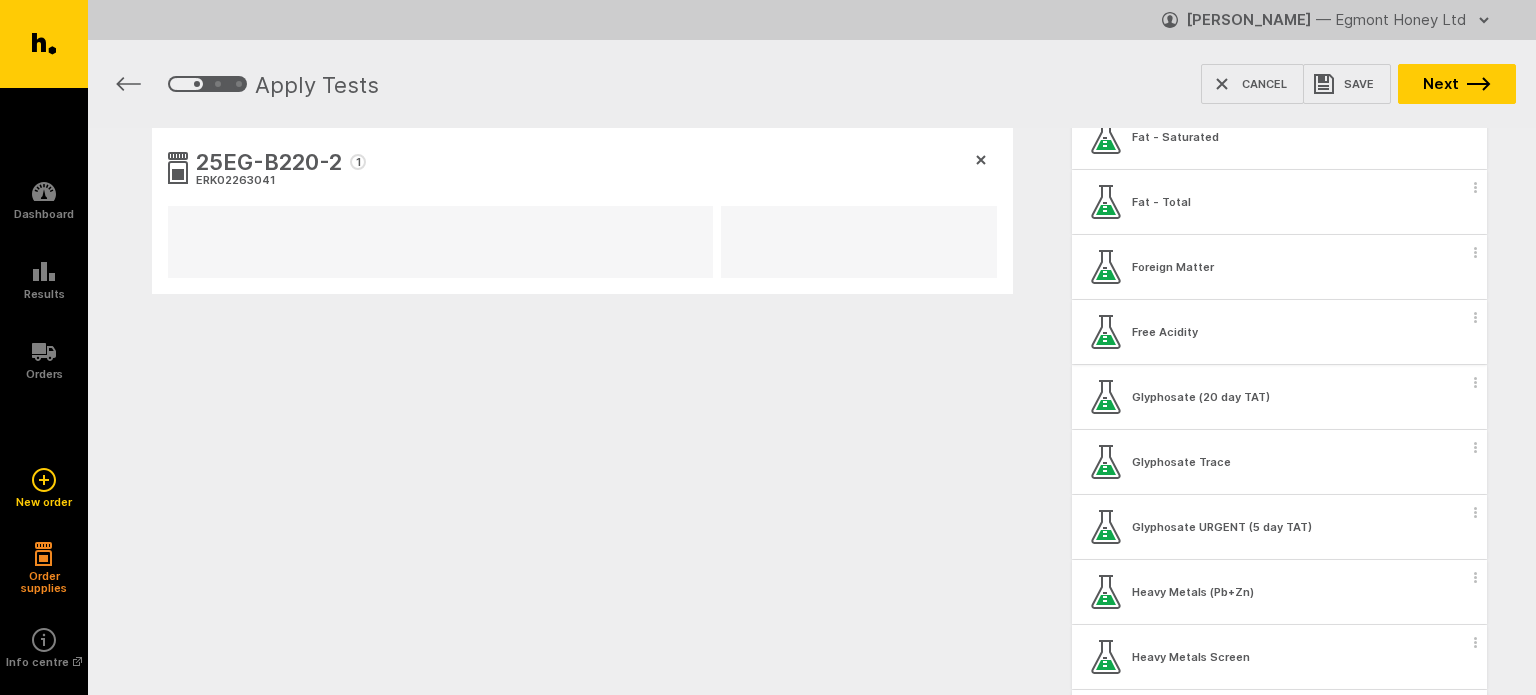 click on "Free Acidity" at bounding box center [1279, 332] 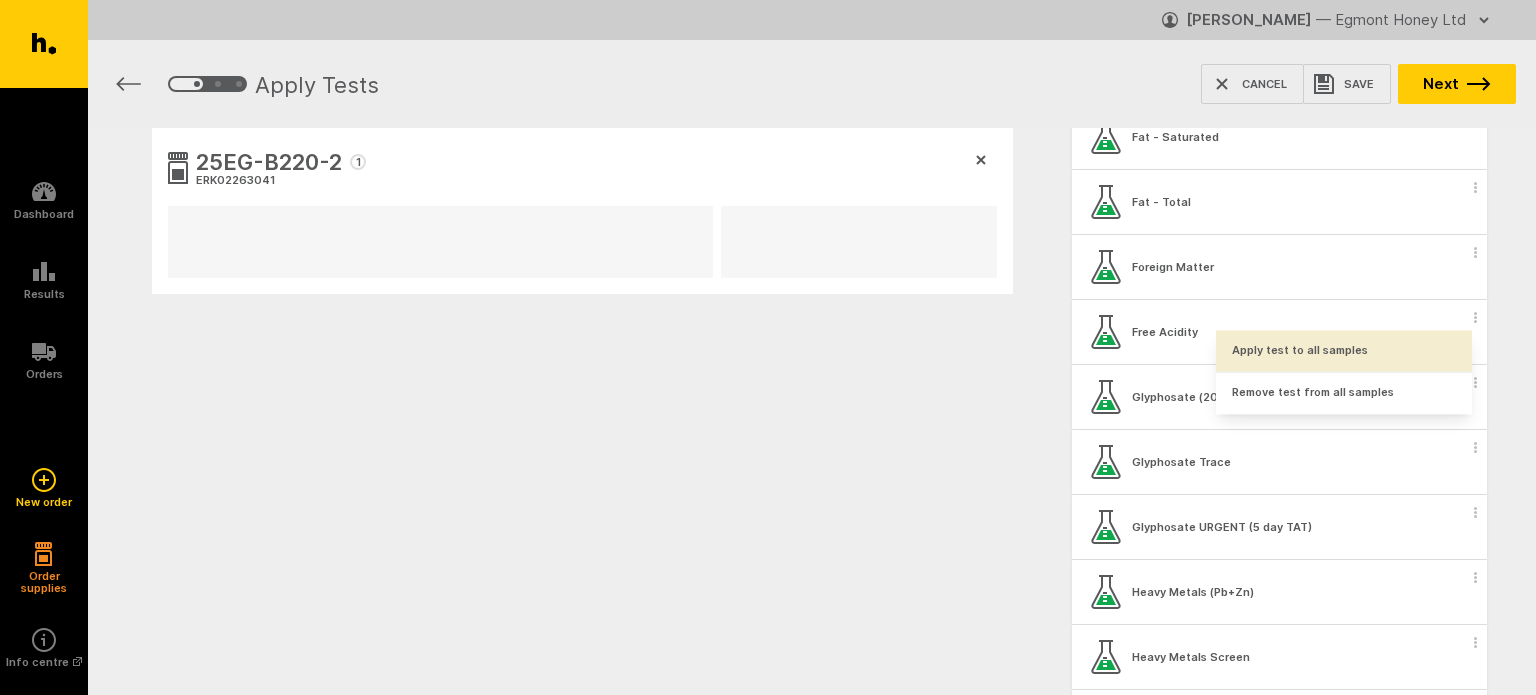 click on "Apply test to all samples" at bounding box center [1344, 350] 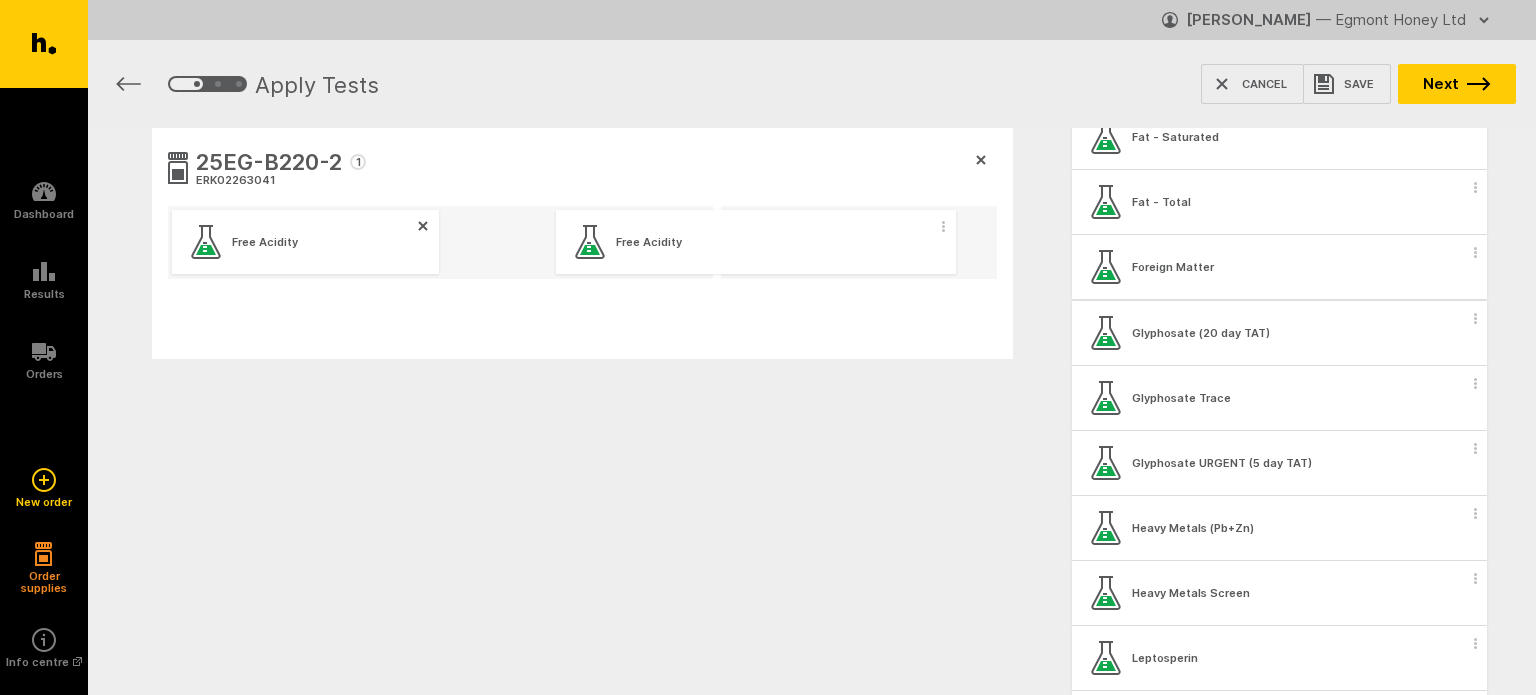drag, startPoint x: 1127, startPoint y: 323, endPoint x: 592, endPoint y: 231, distance: 542.85266 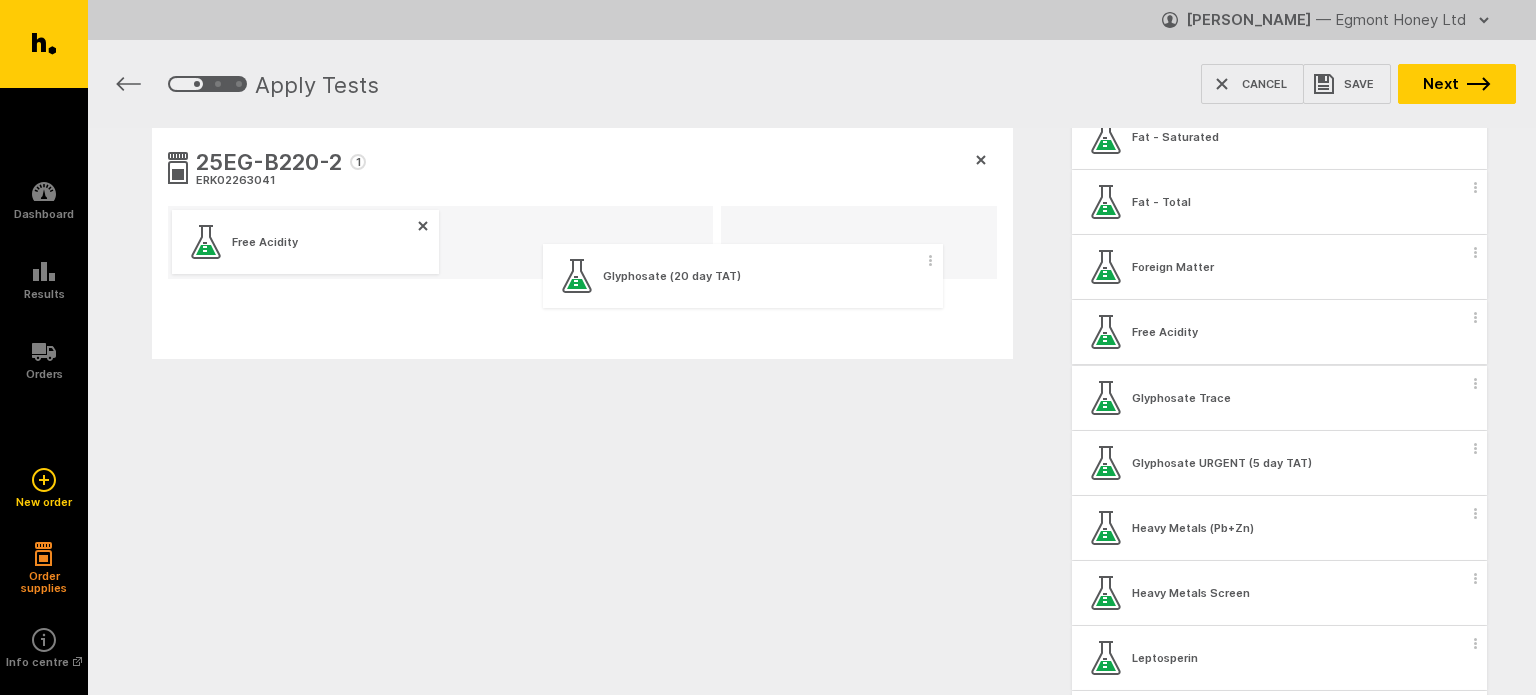 drag, startPoint x: 1125, startPoint y: 395, endPoint x: 591, endPoint y: 275, distance: 547.3171 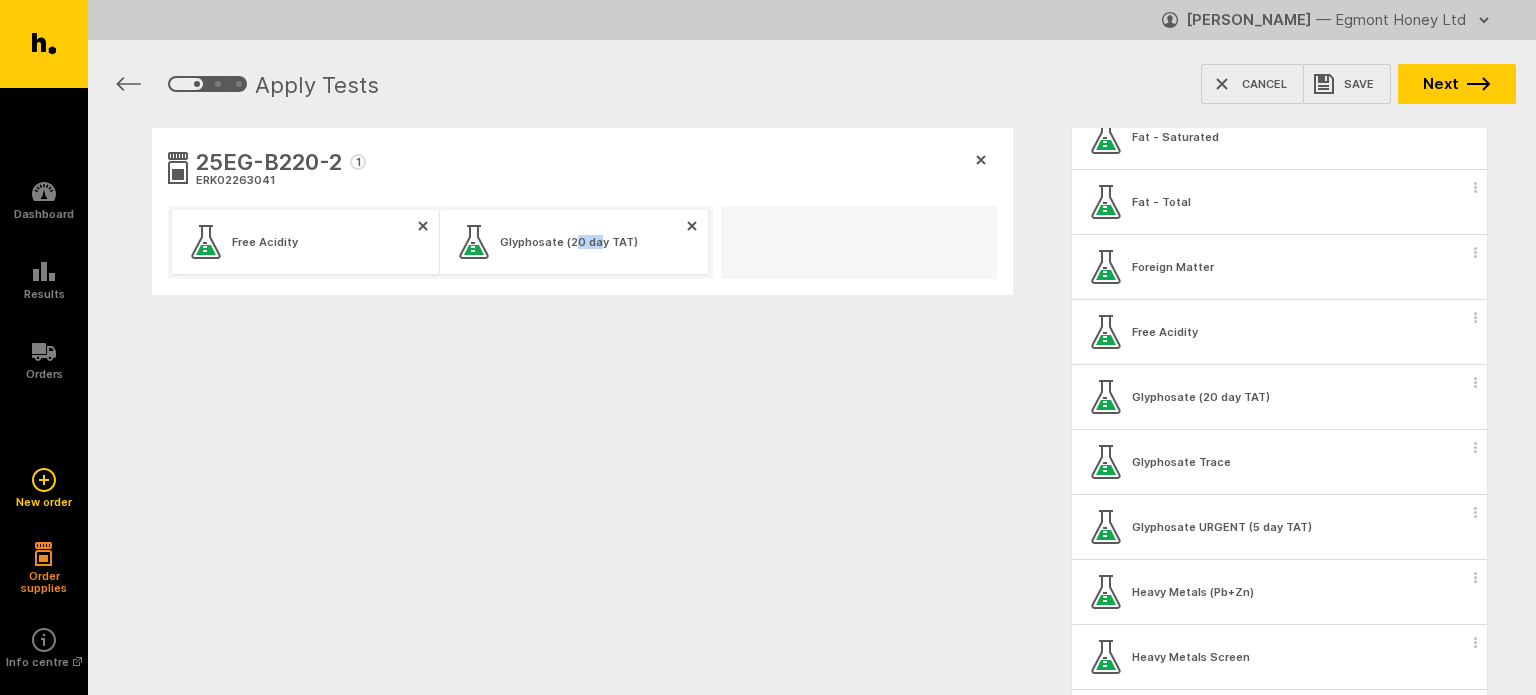 drag, startPoint x: 597, startPoint y: 252, endPoint x: 578, endPoint y: 375, distance: 124.45883 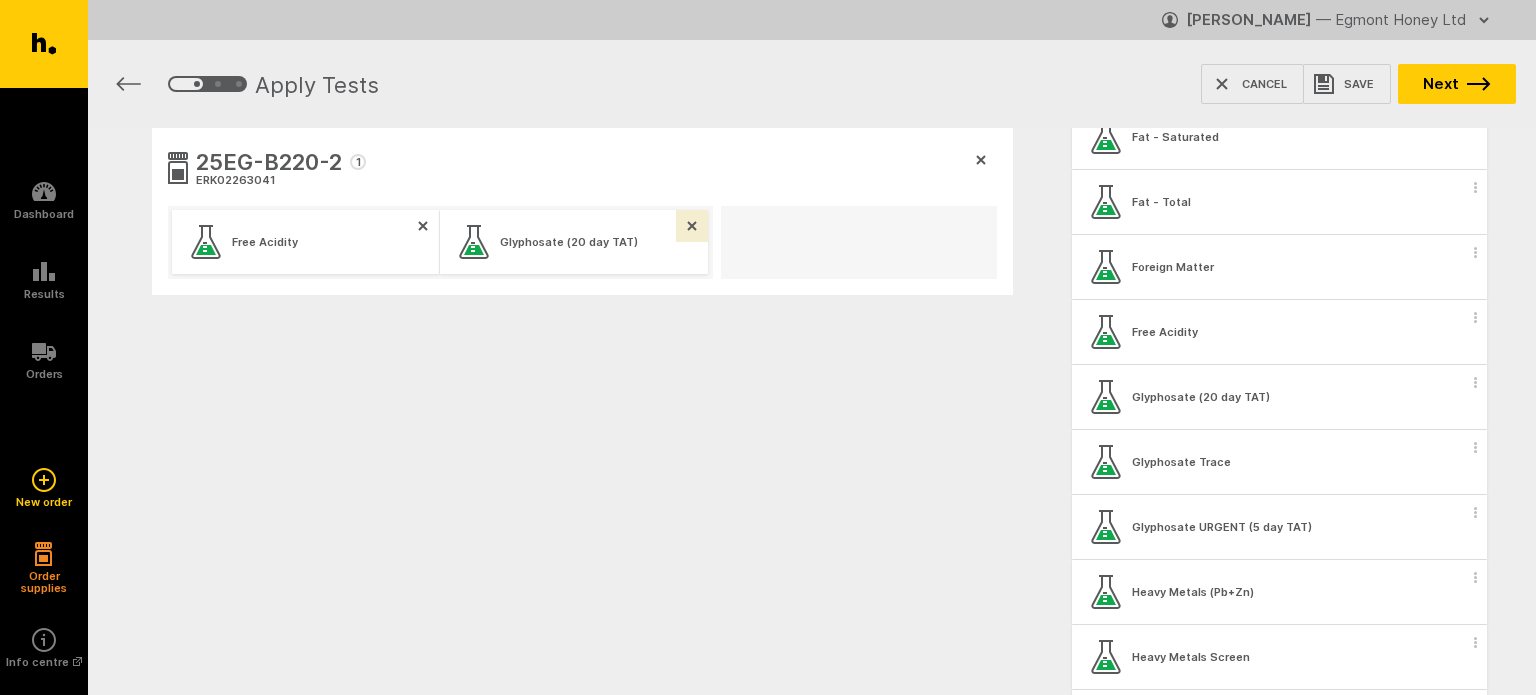 click 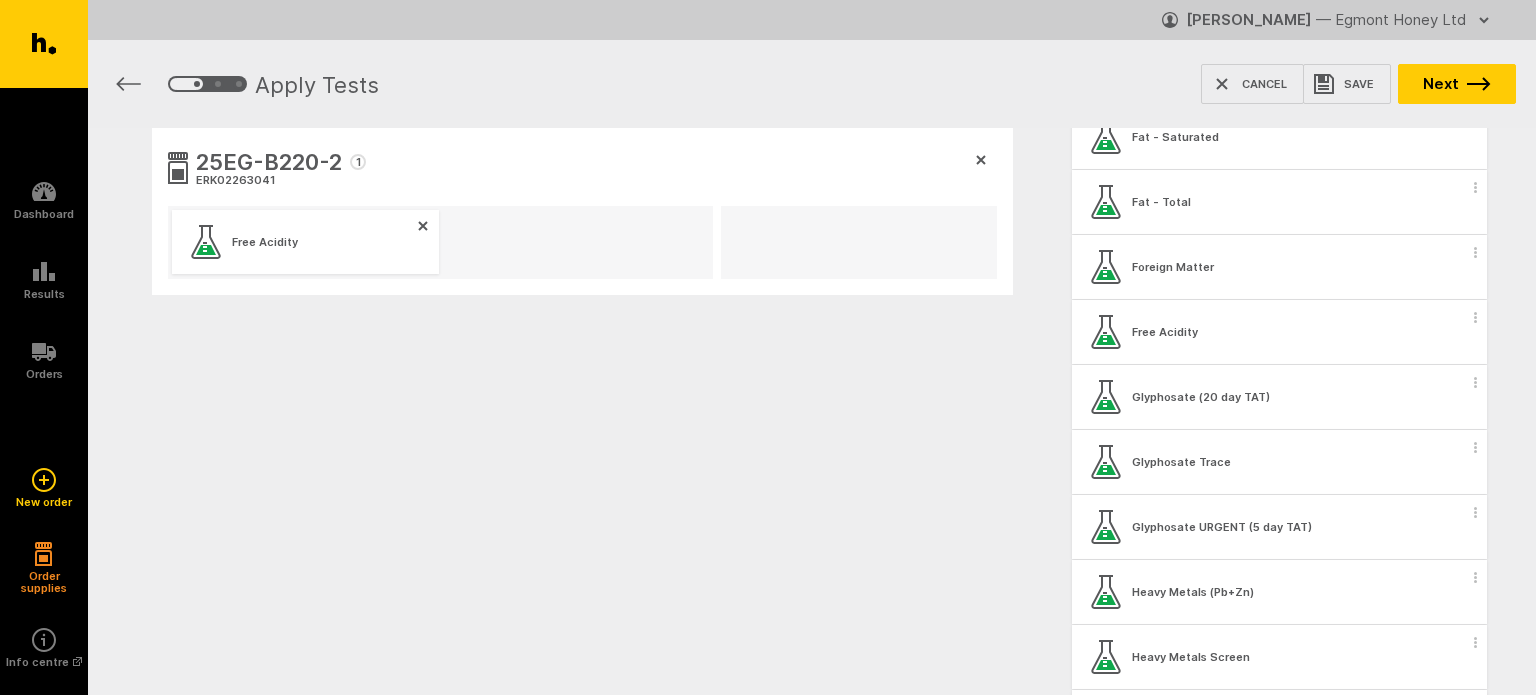 click on "25EG-B220-2 1 ERK02263041 Free Acidity" at bounding box center (570, 308) 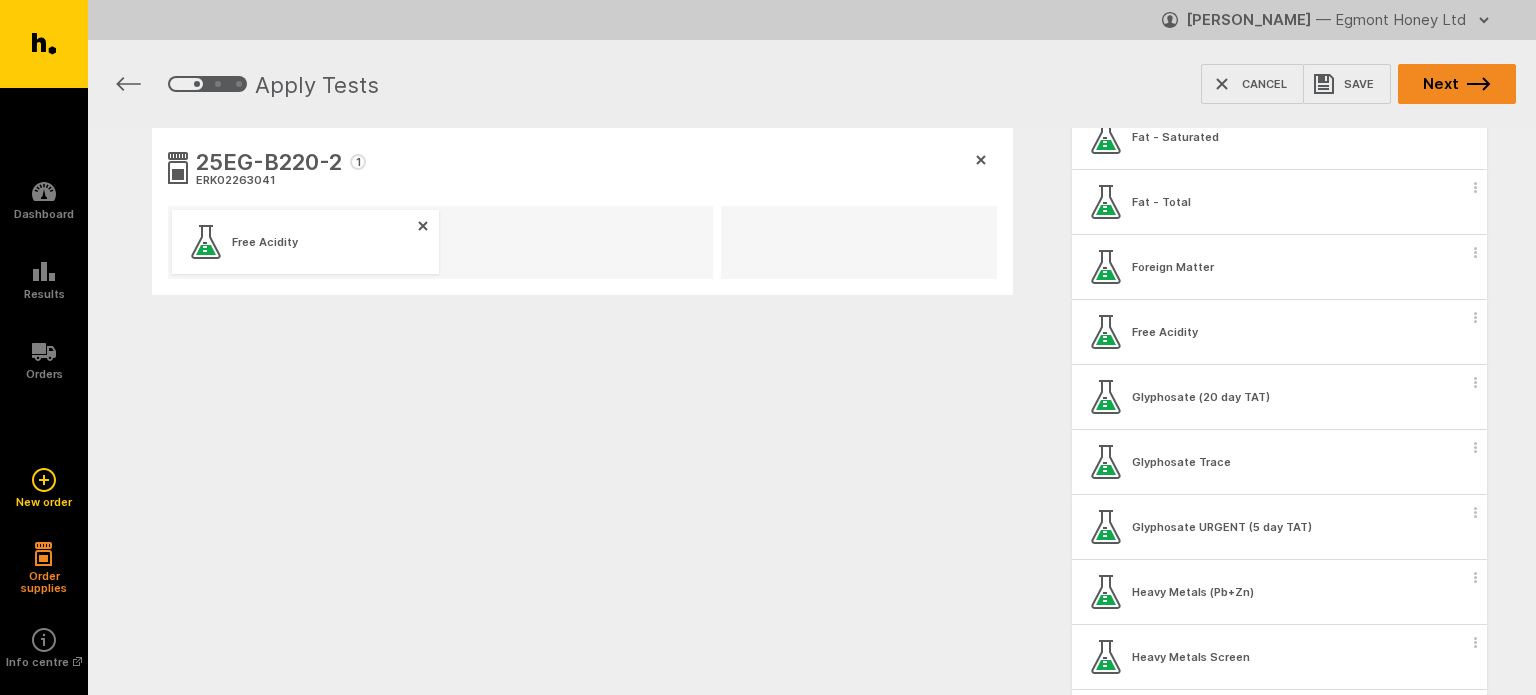click on "Next" at bounding box center [1457, 84] 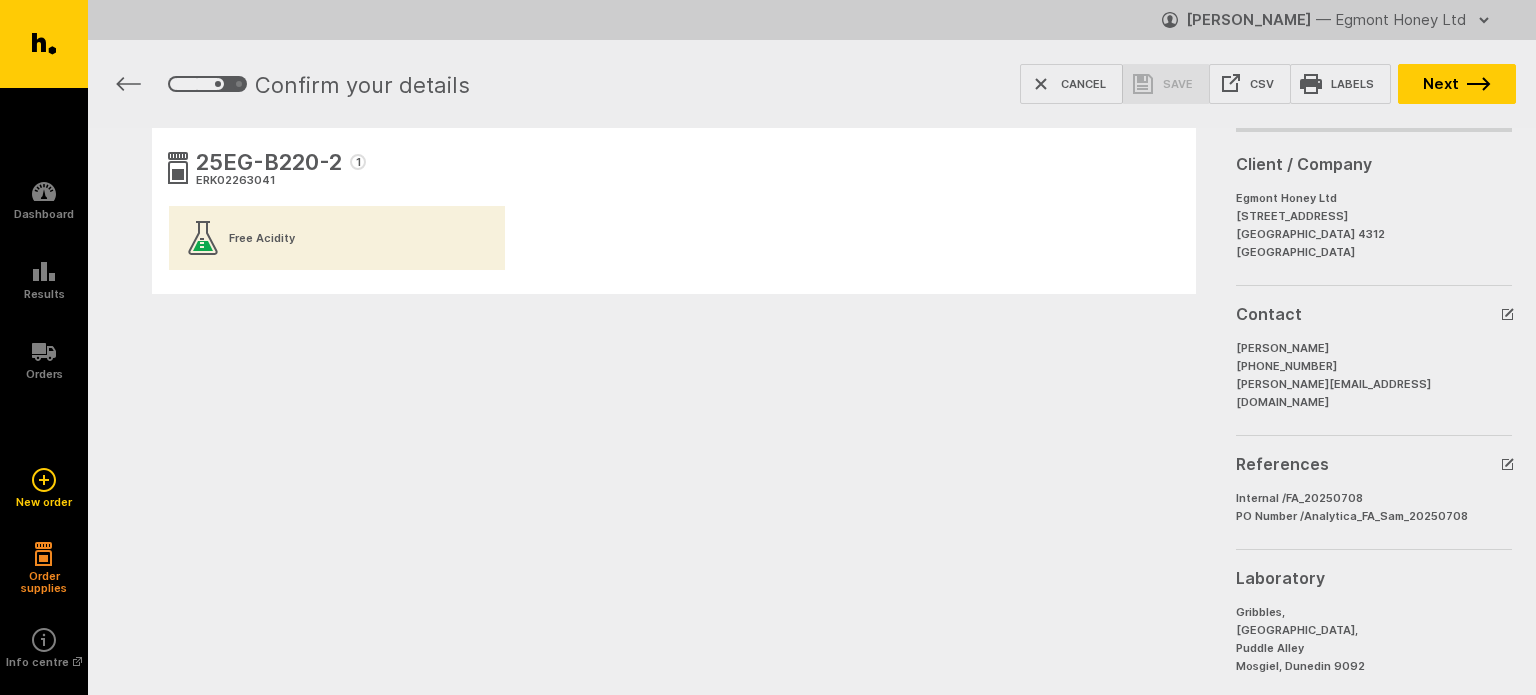 scroll, scrollTop: 0, scrollLeft: 0, axis: both 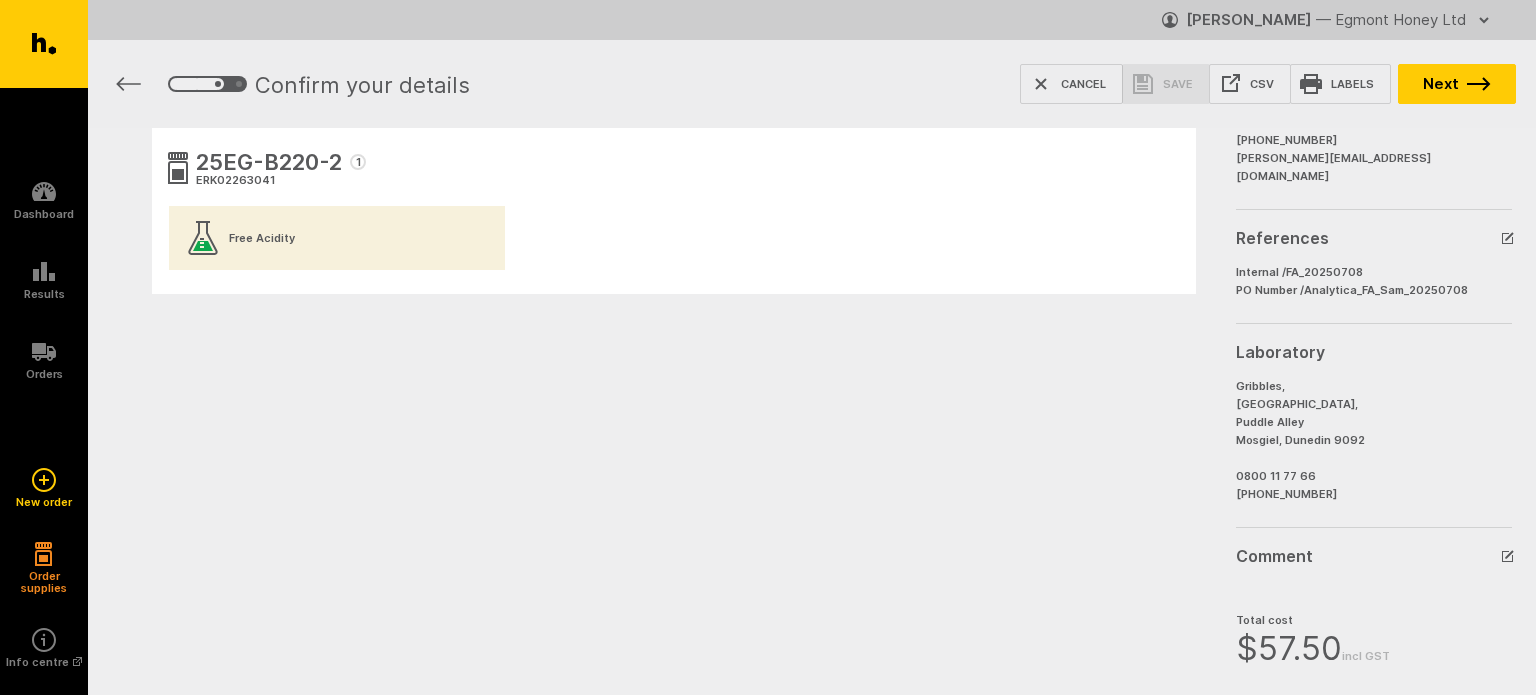 click on "Summary 25EG-B220-2 1 ERK02263041 Draft Free Acidity" at bounding box center [662, 307] 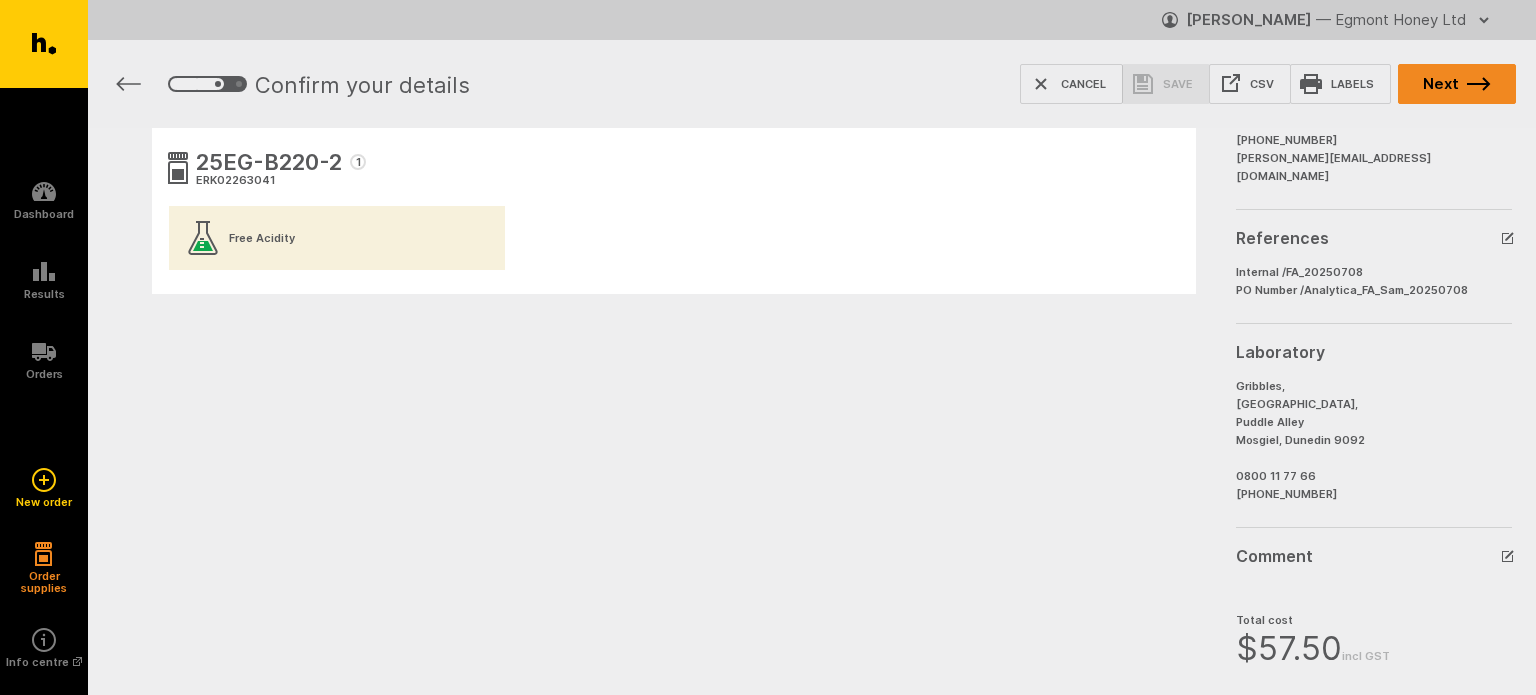 click on "Next" at bounding box center (1457, 84) 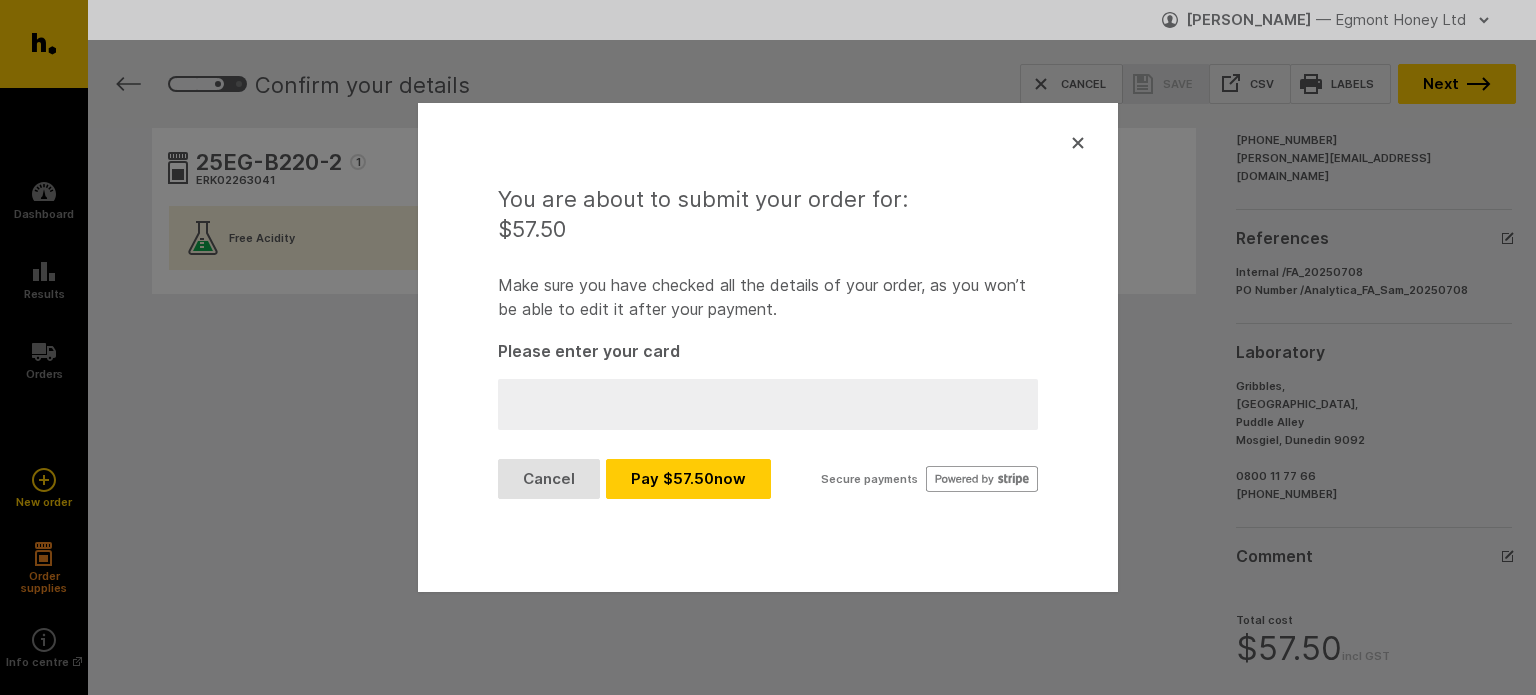 type 